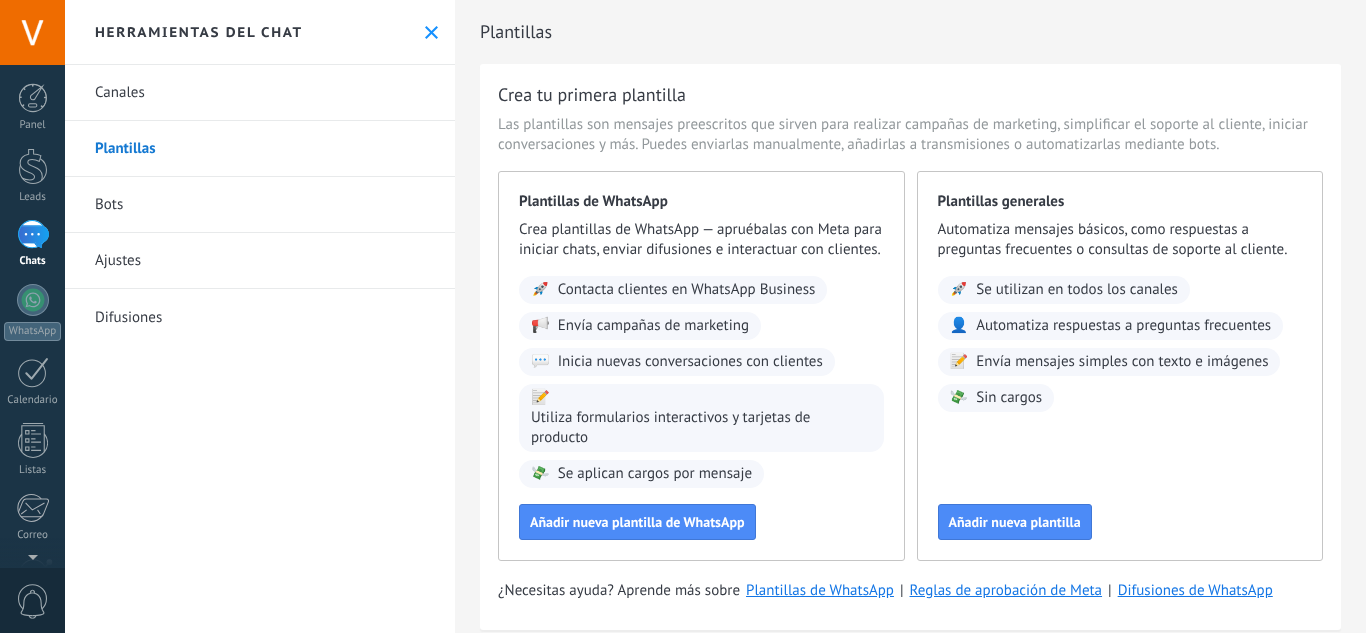 scroll, scrollTop: 0, scrollLeft: 0, axis: both 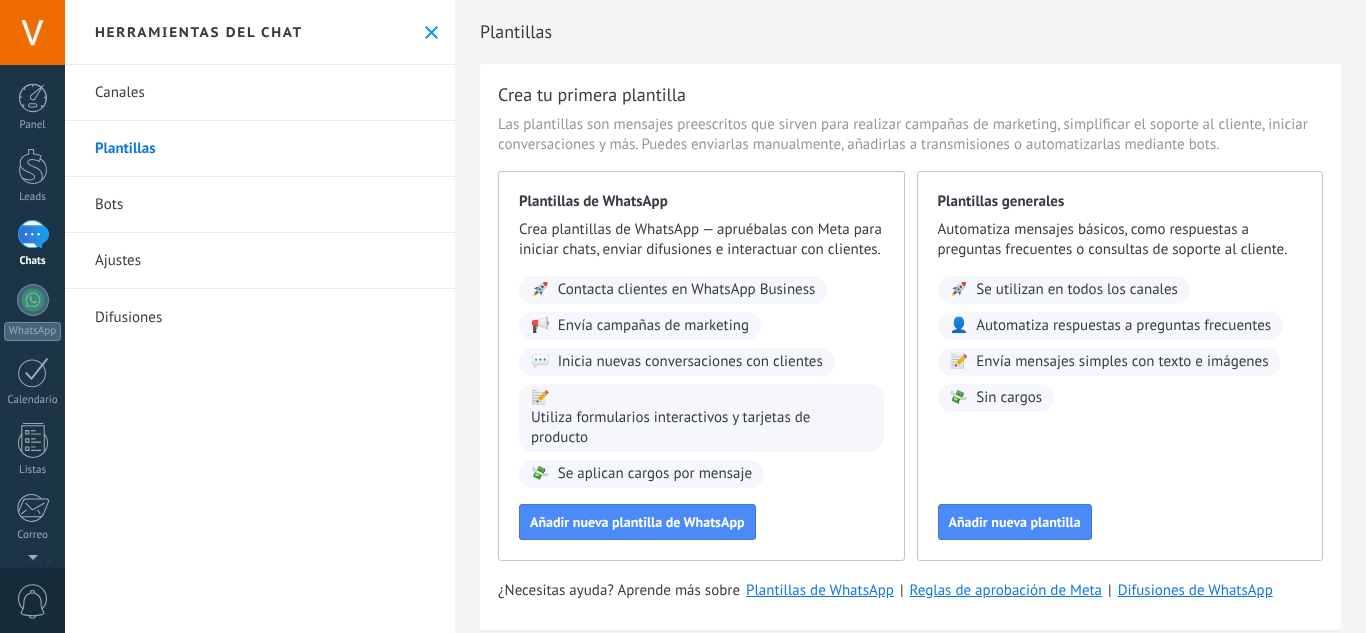 drag, startPoint x: 240, startPoint y: 410, endPoint x: 192, endPoint y: 416, distance: 48.373547 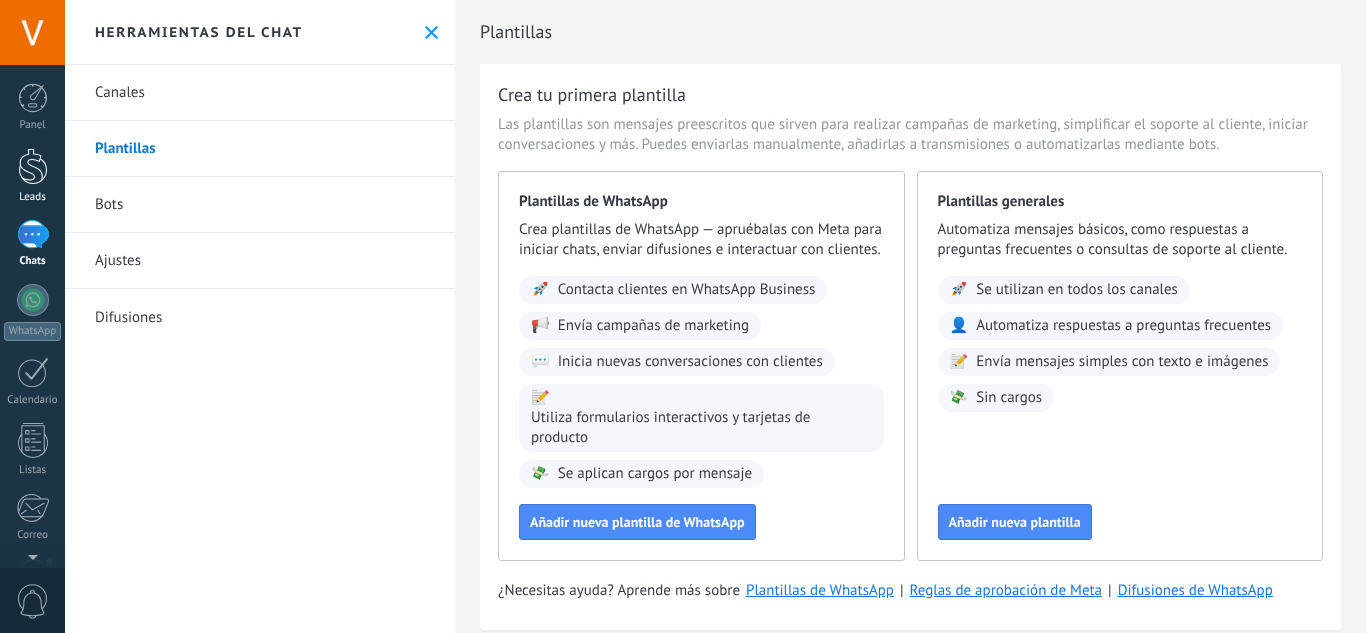 click on "Leads" at bounding box center [32, 176] 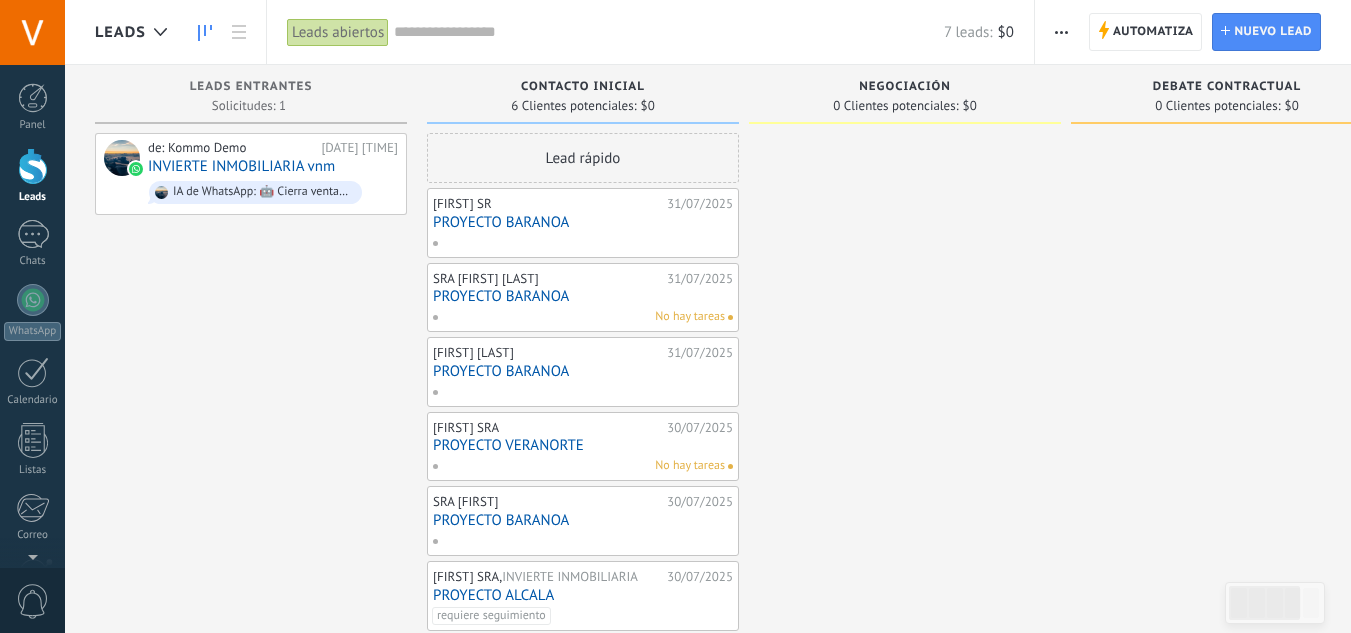 click on "Lead rápido" at bounding box center [583, 158] 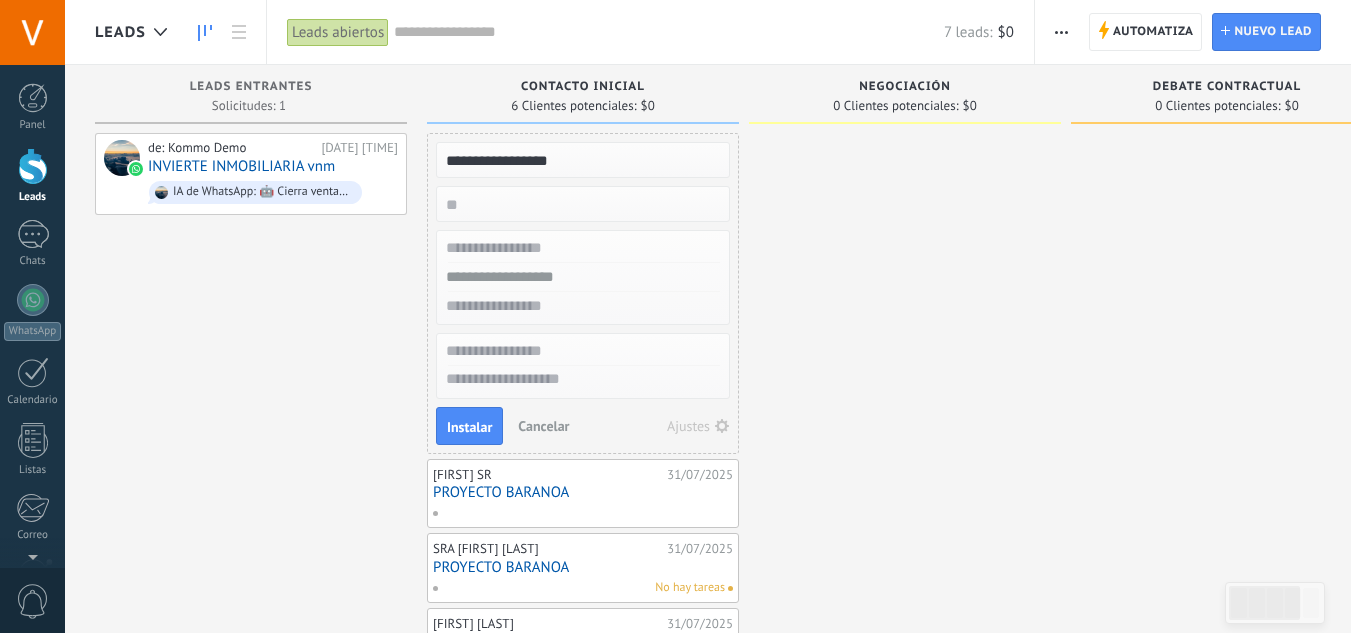 type on "**********" 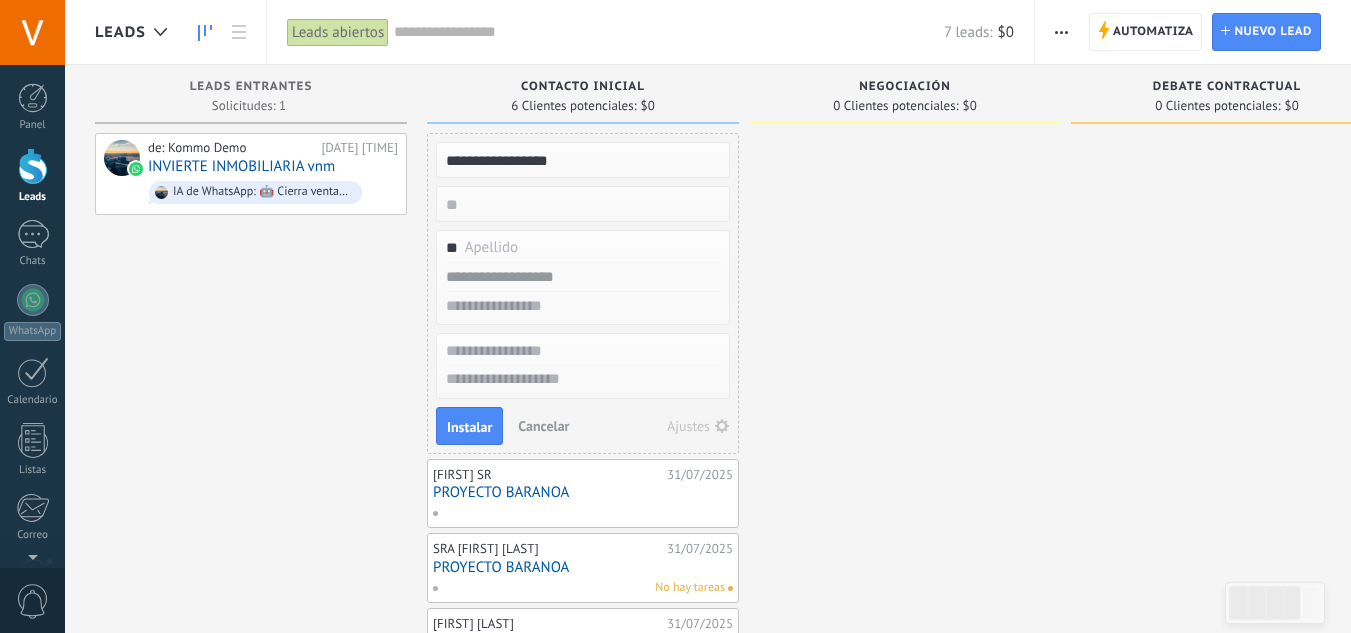 type on "*" 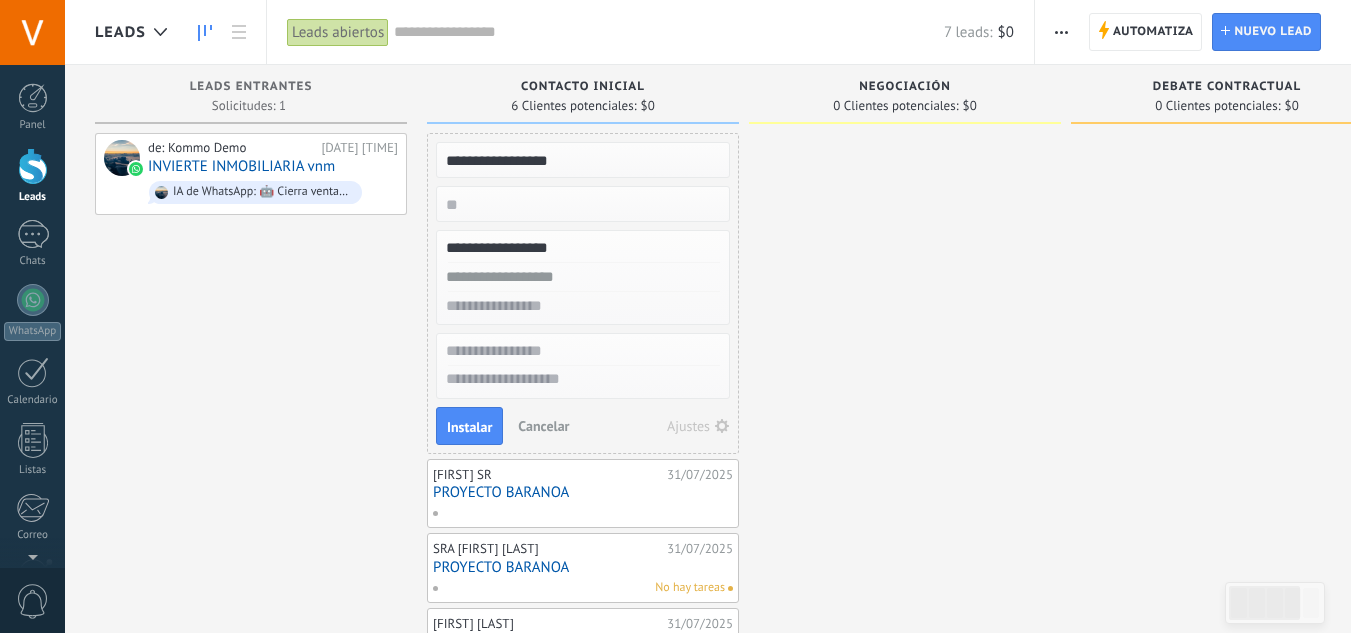 type on "**********" 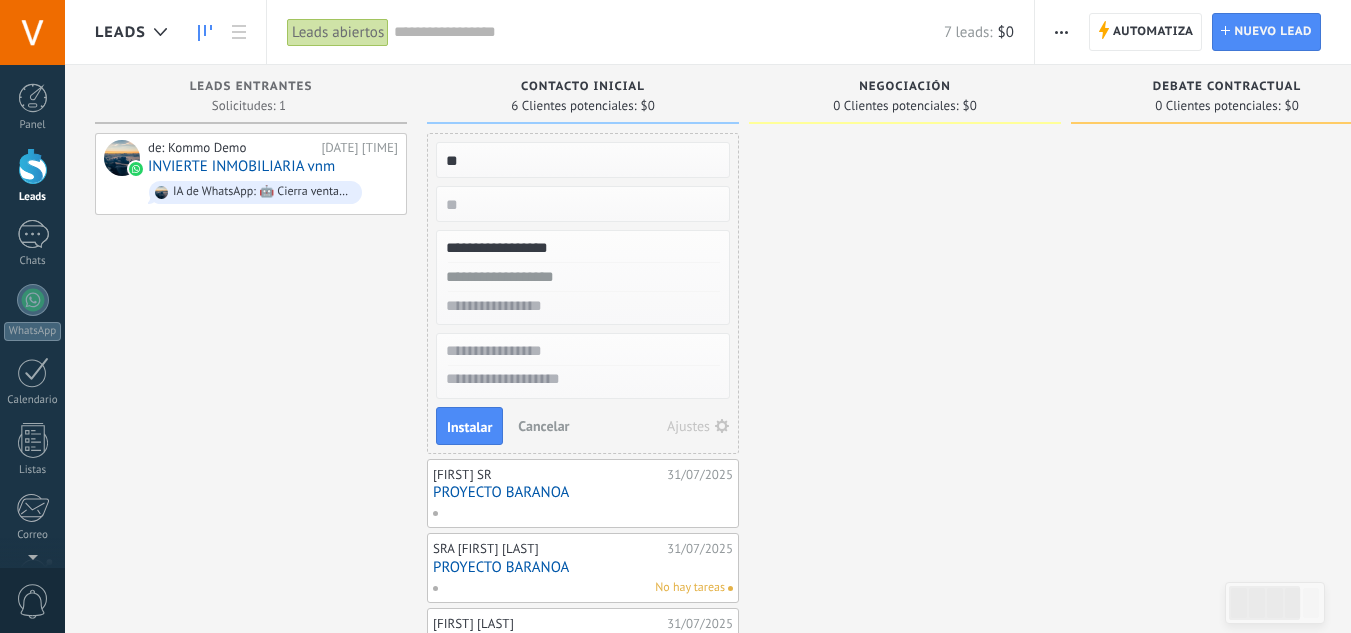 type on "*" 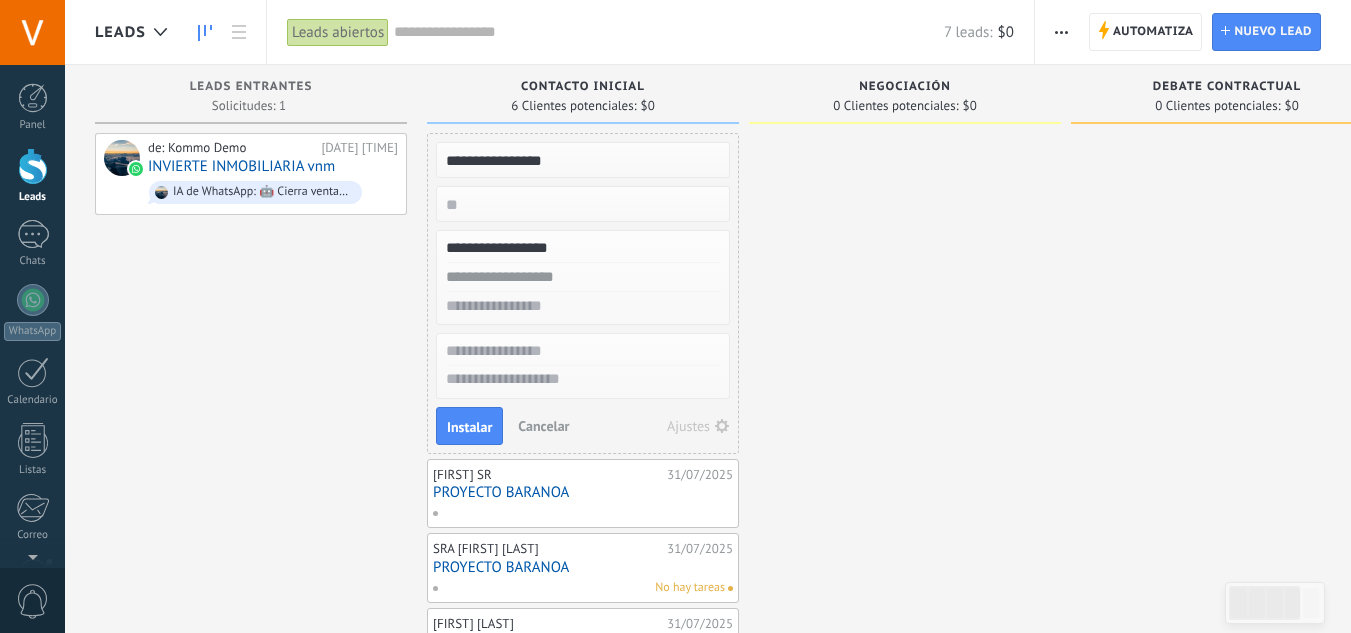 type on "**********" 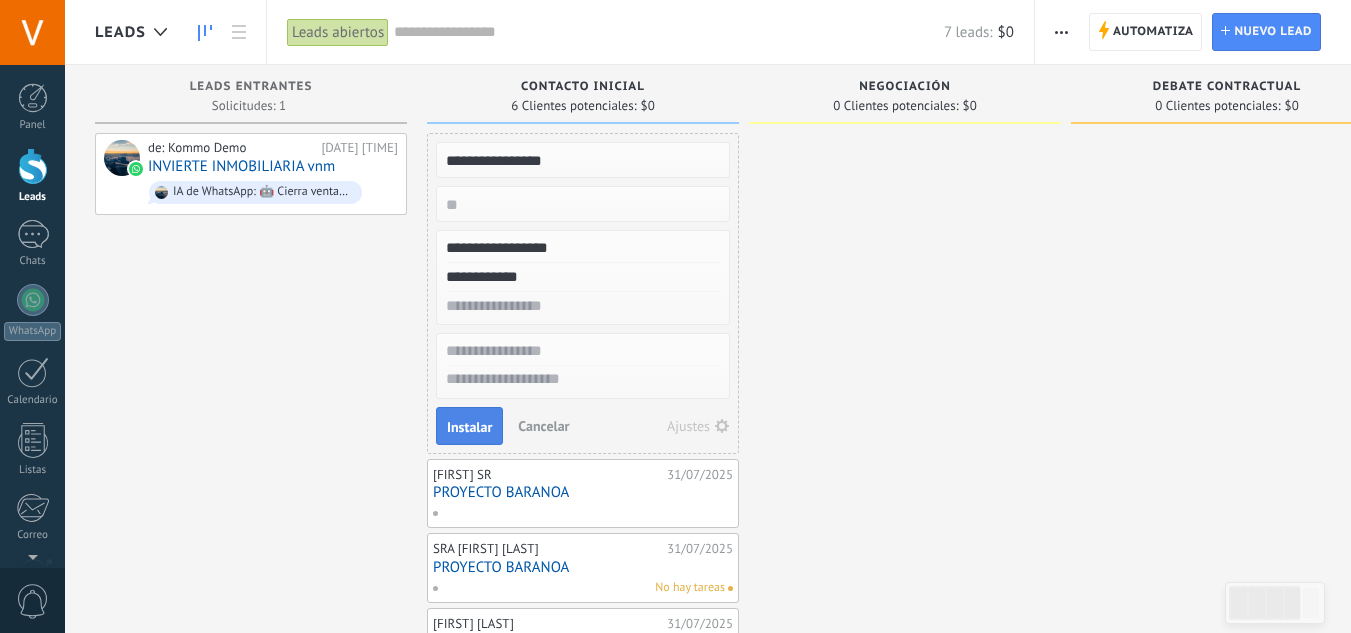 type on "**********" 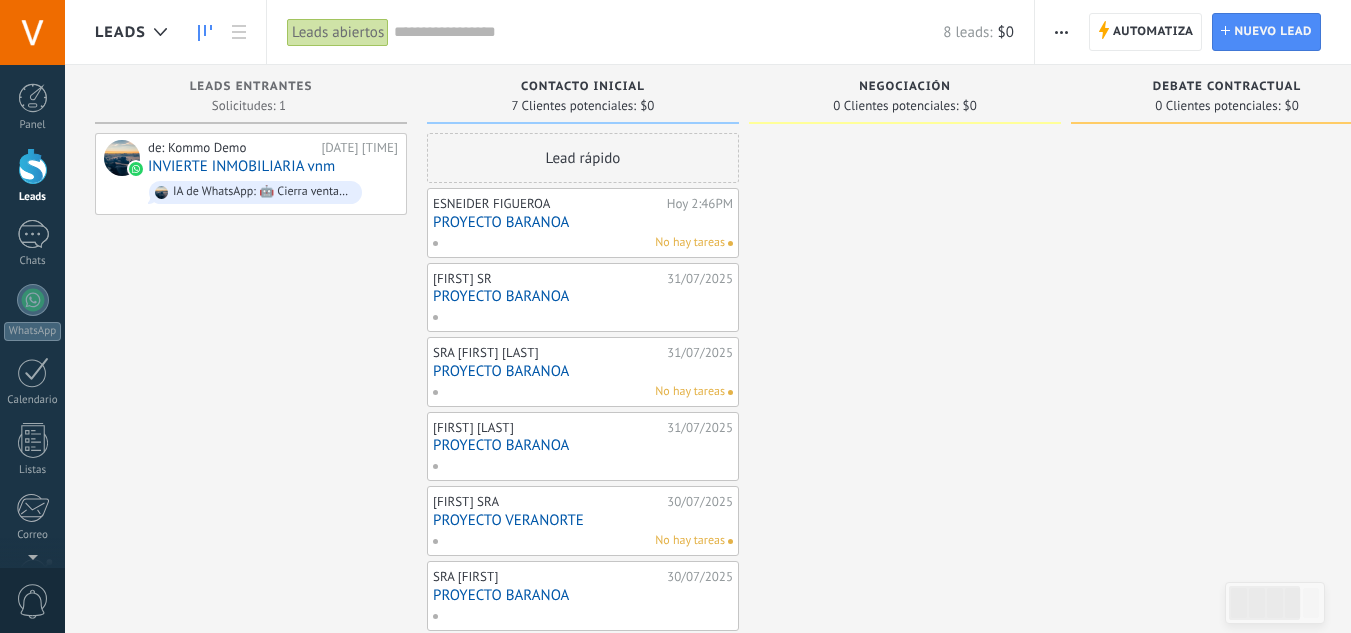 click on "ESNEIDER FIGUEROA Hoy 2:46PM PROYECTO BARANOA No hay tareas" at bounding box center [583, 223] 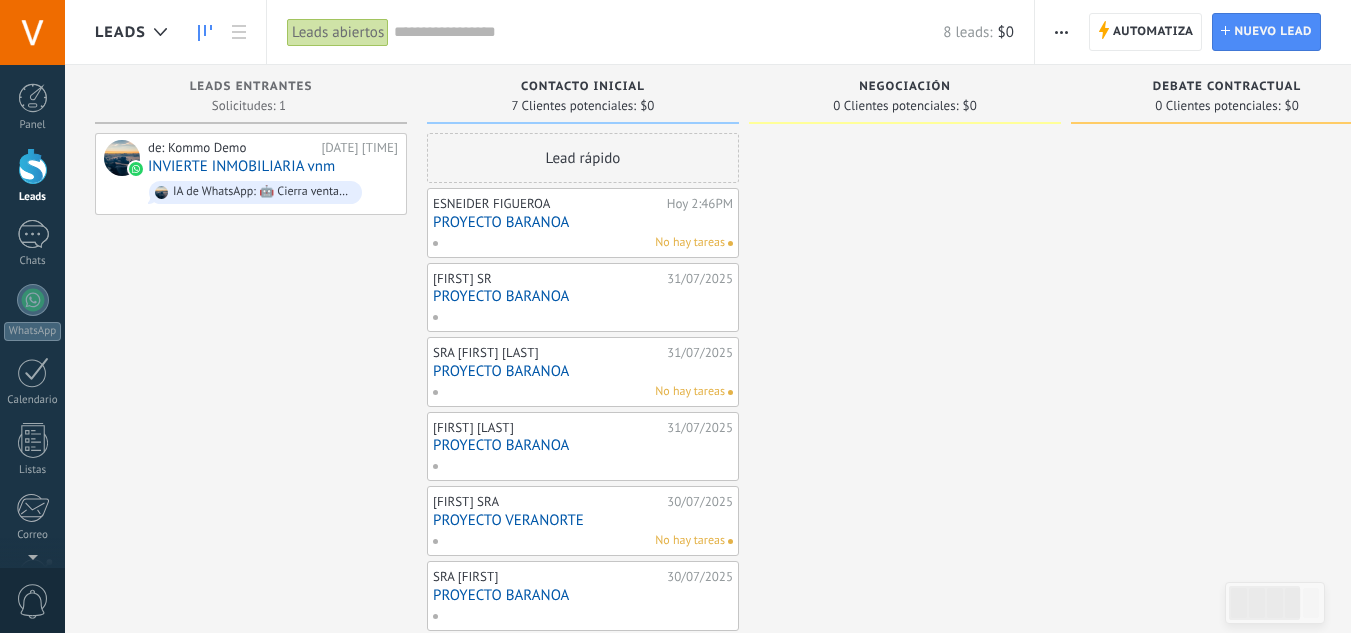 click at bounding box center (730, 243) 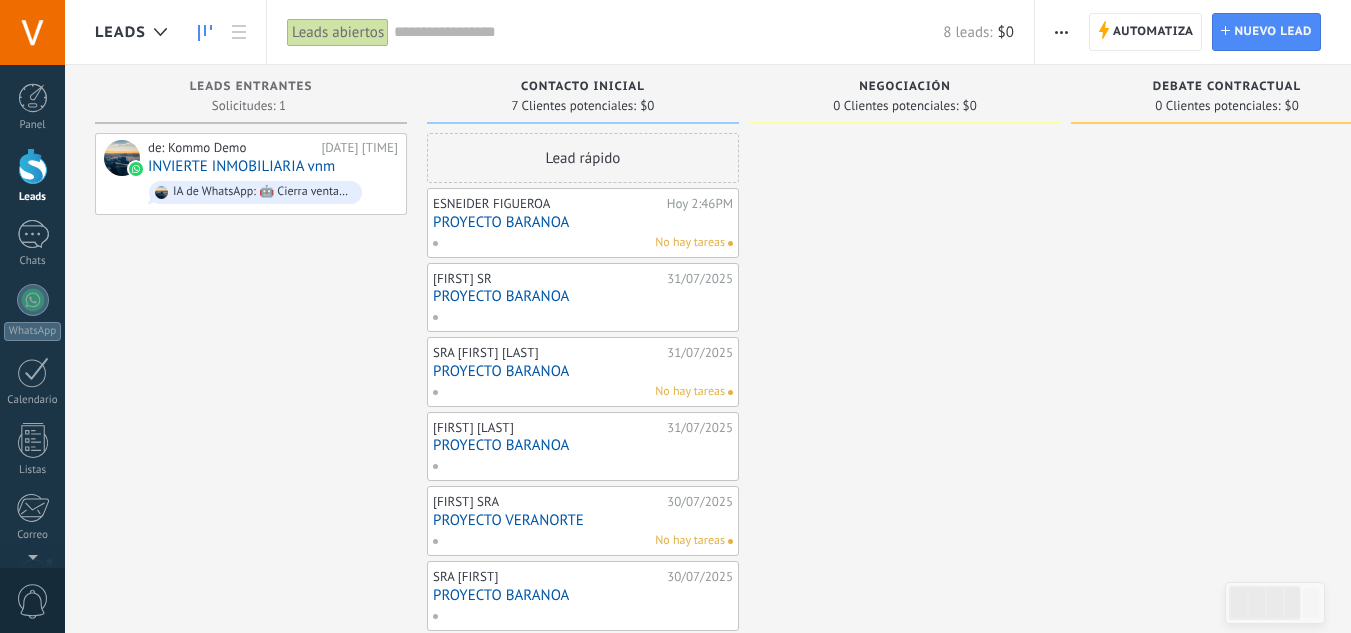 click at bounding box center [730, 243] 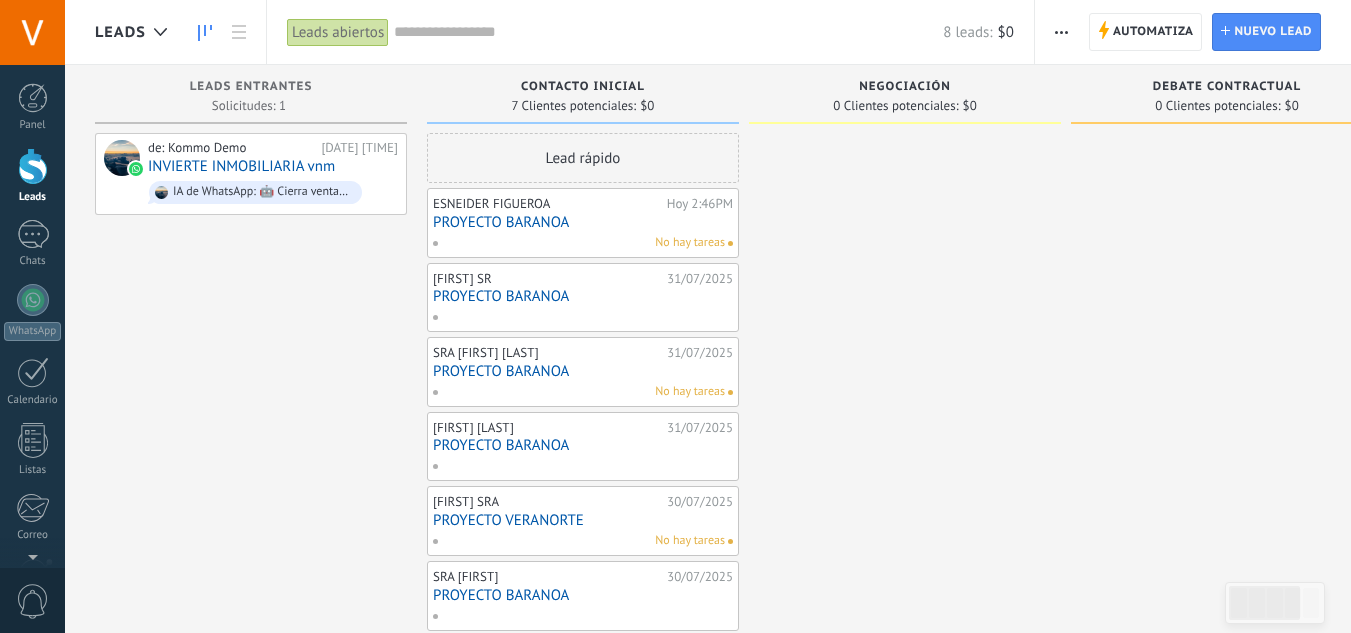 click on "No hay tareas" at bounding box center (690, 243) 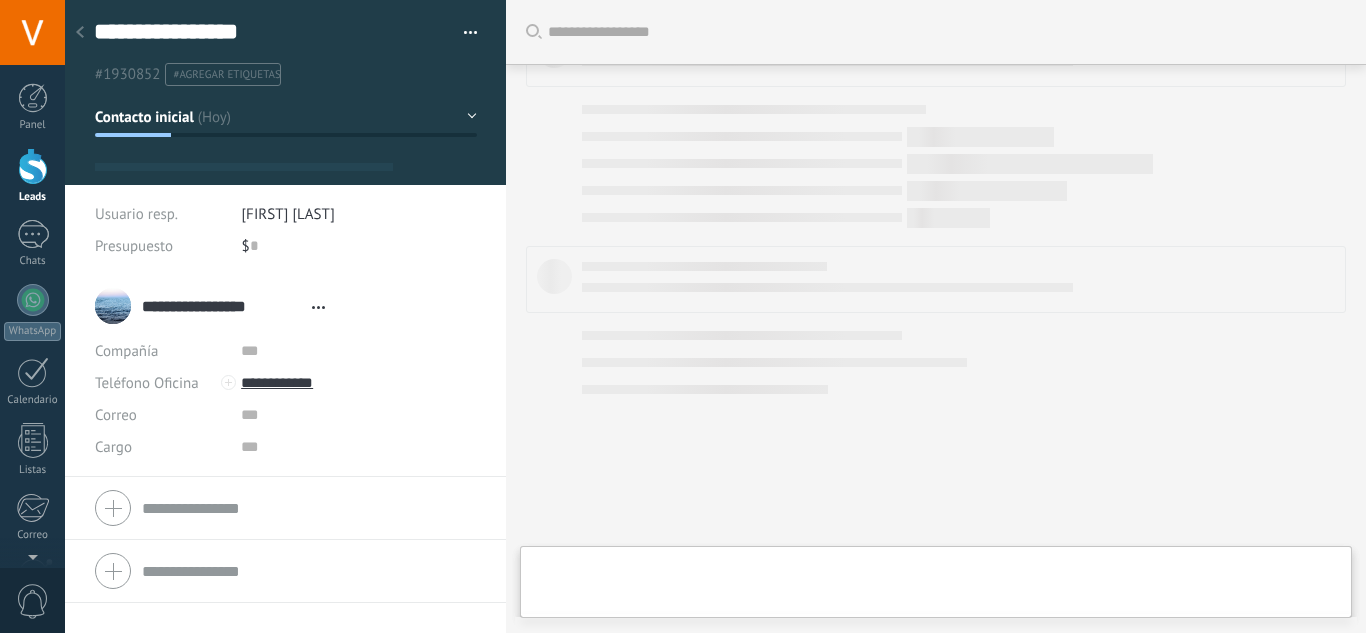 type on "**********" 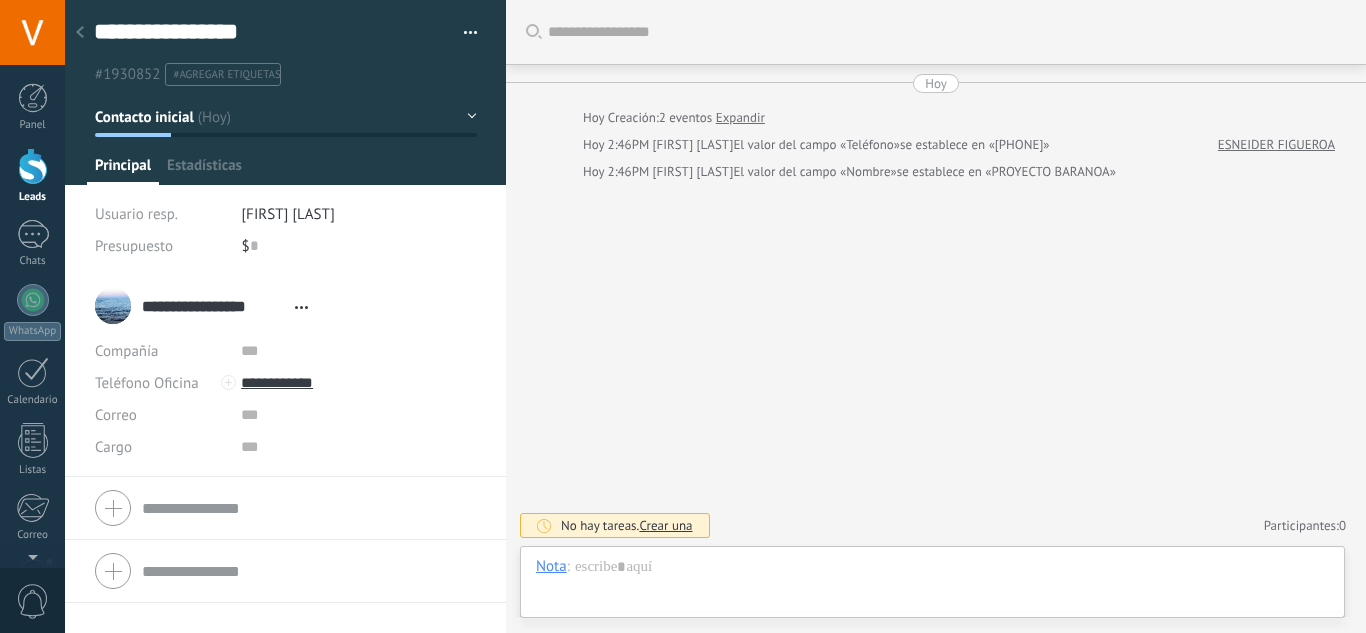 scroll, scrollTop: 30, scrollLeft: 0, axis: vertical 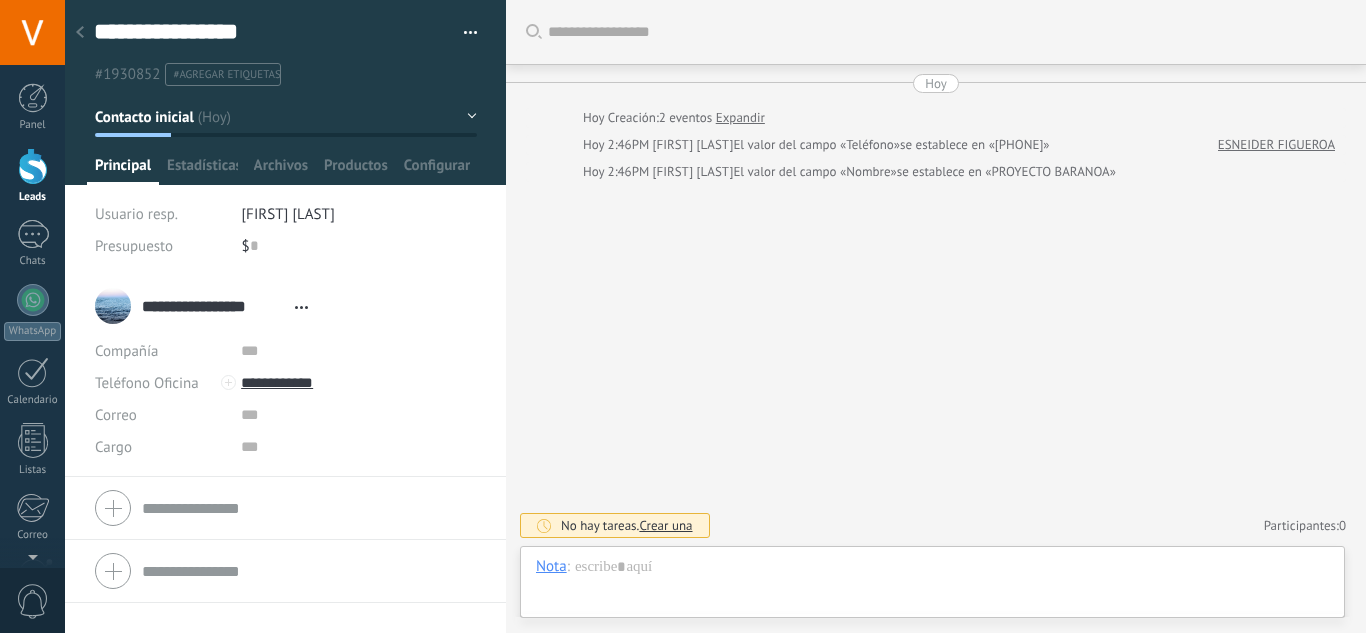 click on "Crear una" at bounding box center (665, 525) 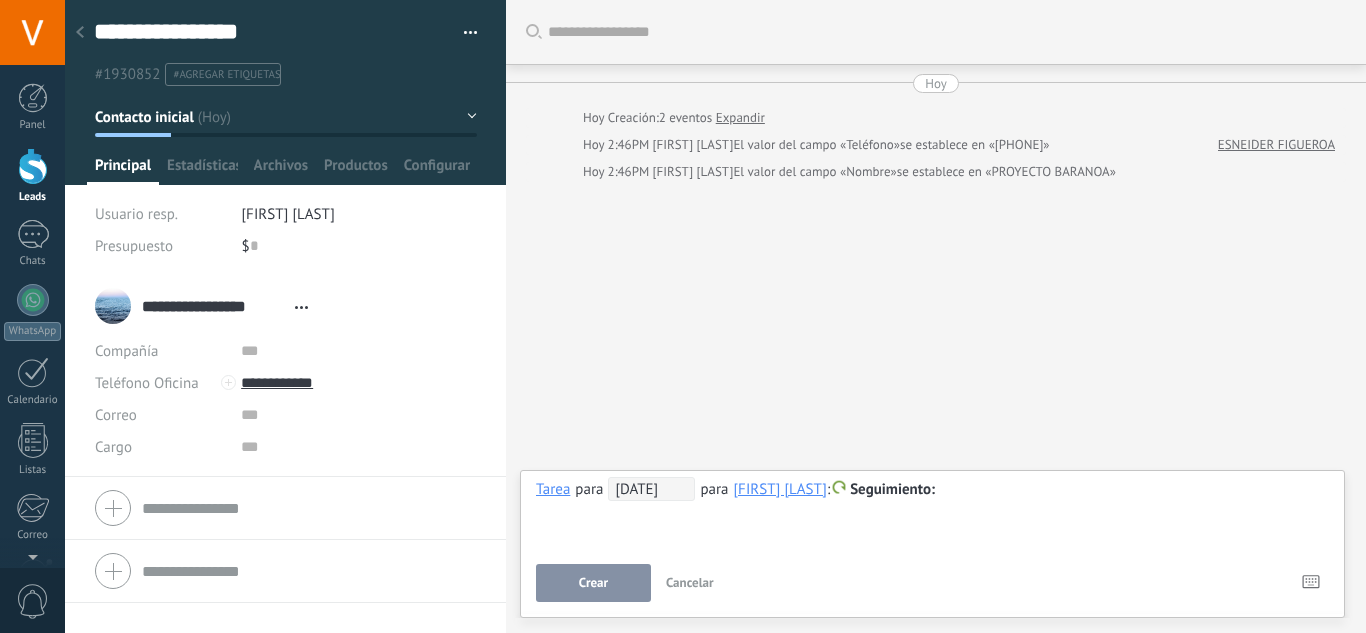 type 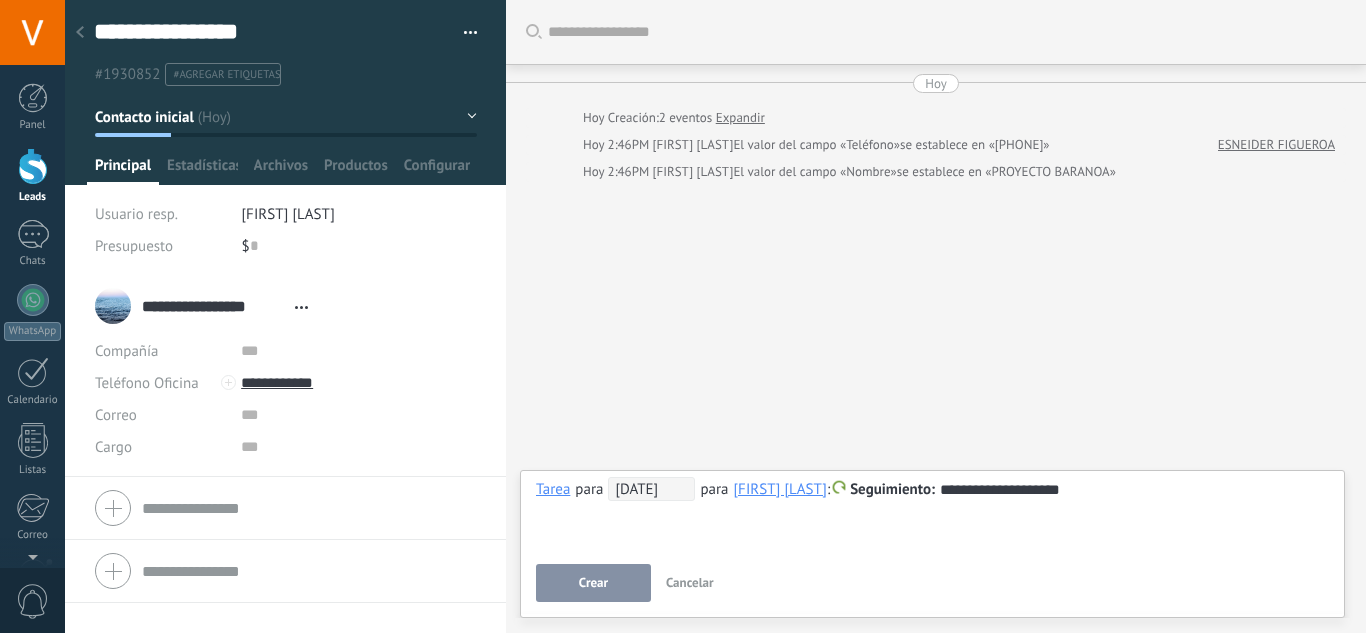 click on "Crear" at bounding box center [593, 583] 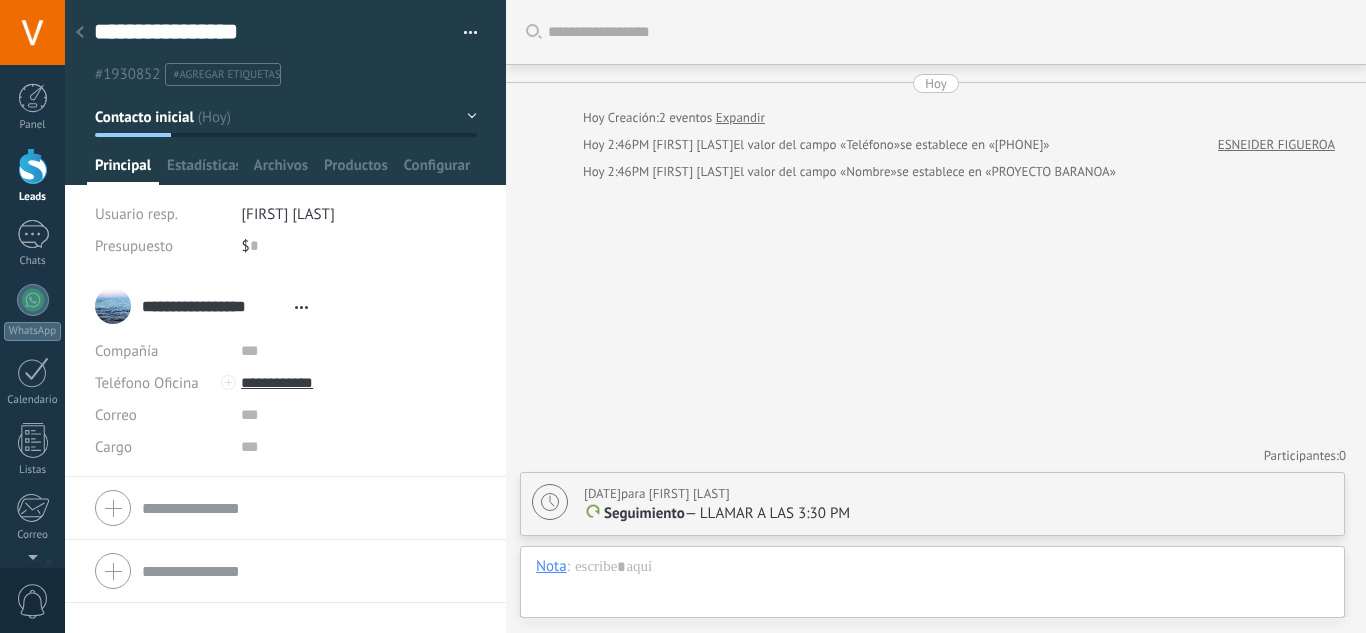 click at bounding box center [550, 502] 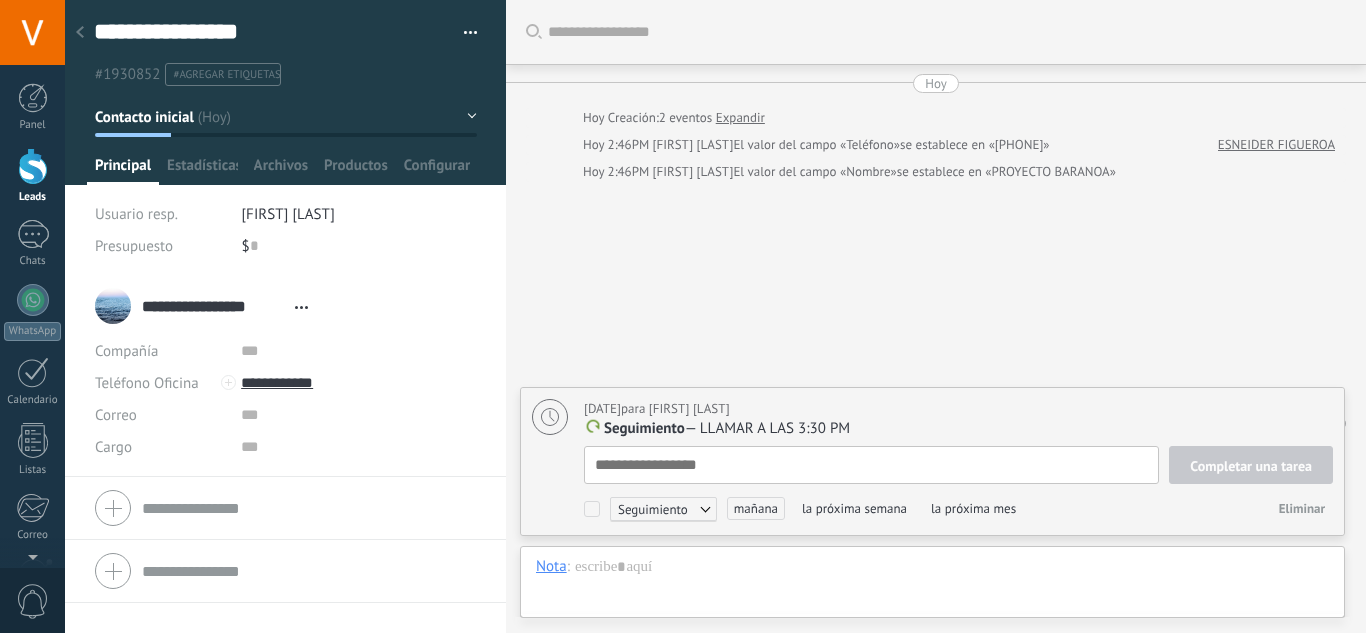 scroll, scrollTop: 53, scrollLeft: 0, axis: vertical 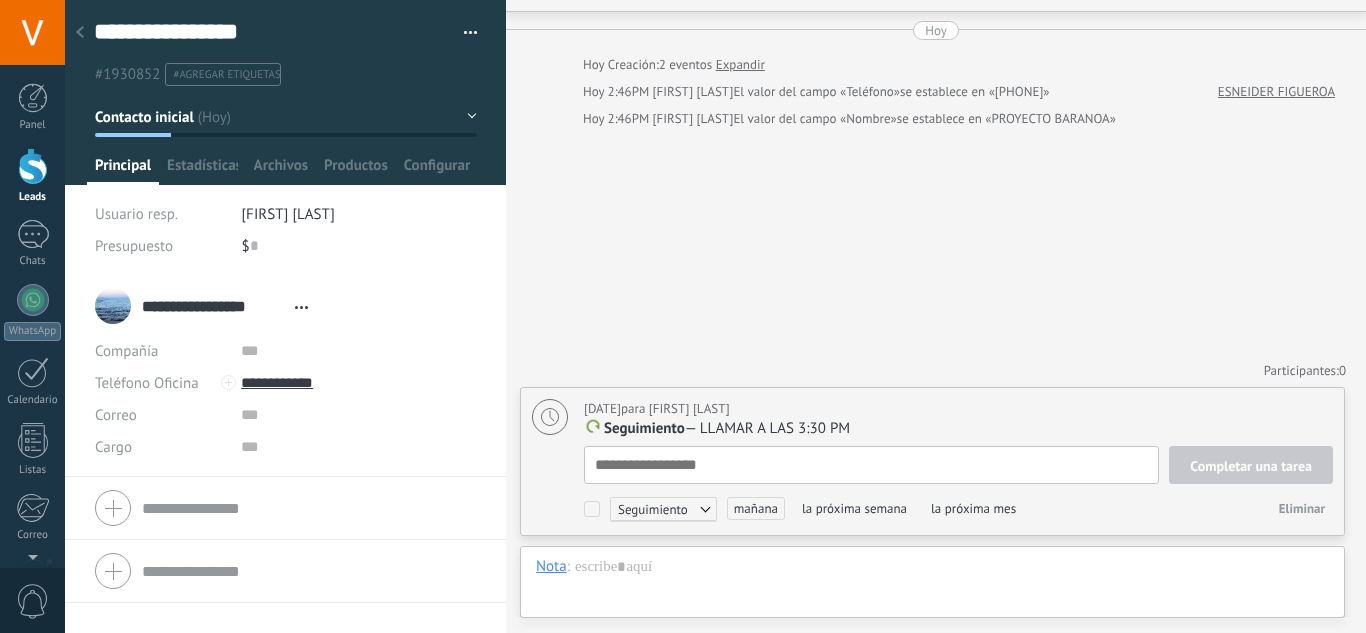 click on "mañana" at bounding box center [756, 508] 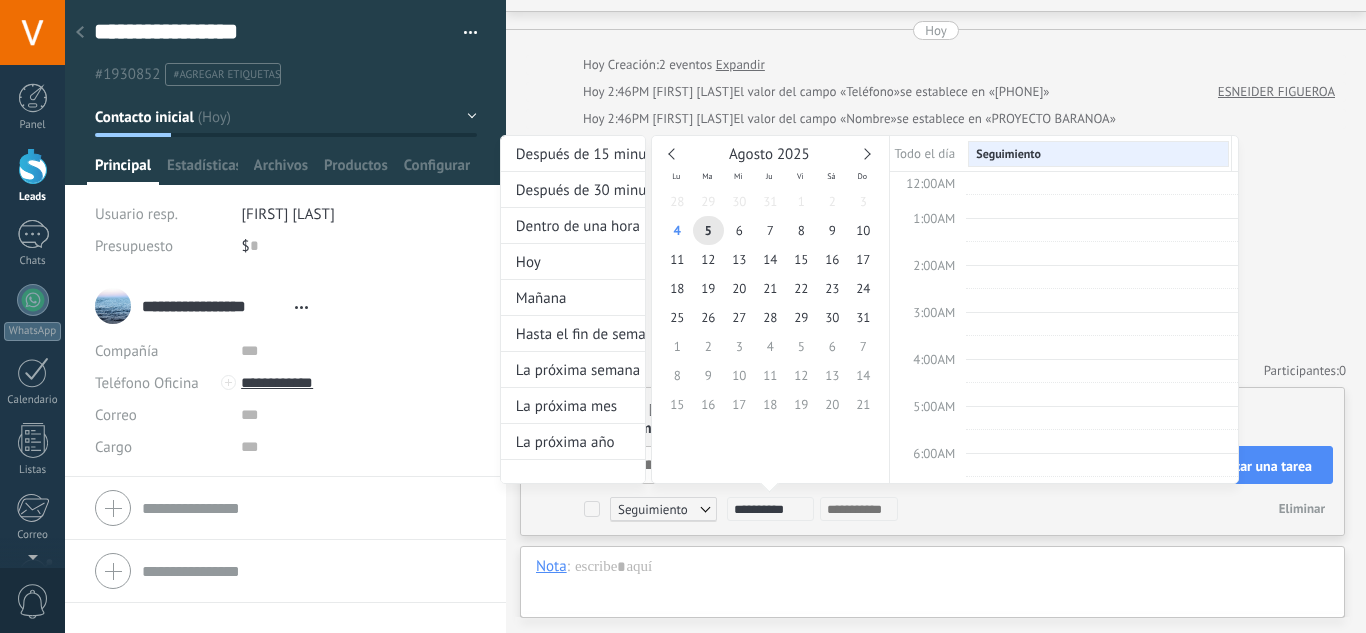 scroll, scrollTop: 377, scrollLeft: 0, axis: vertical 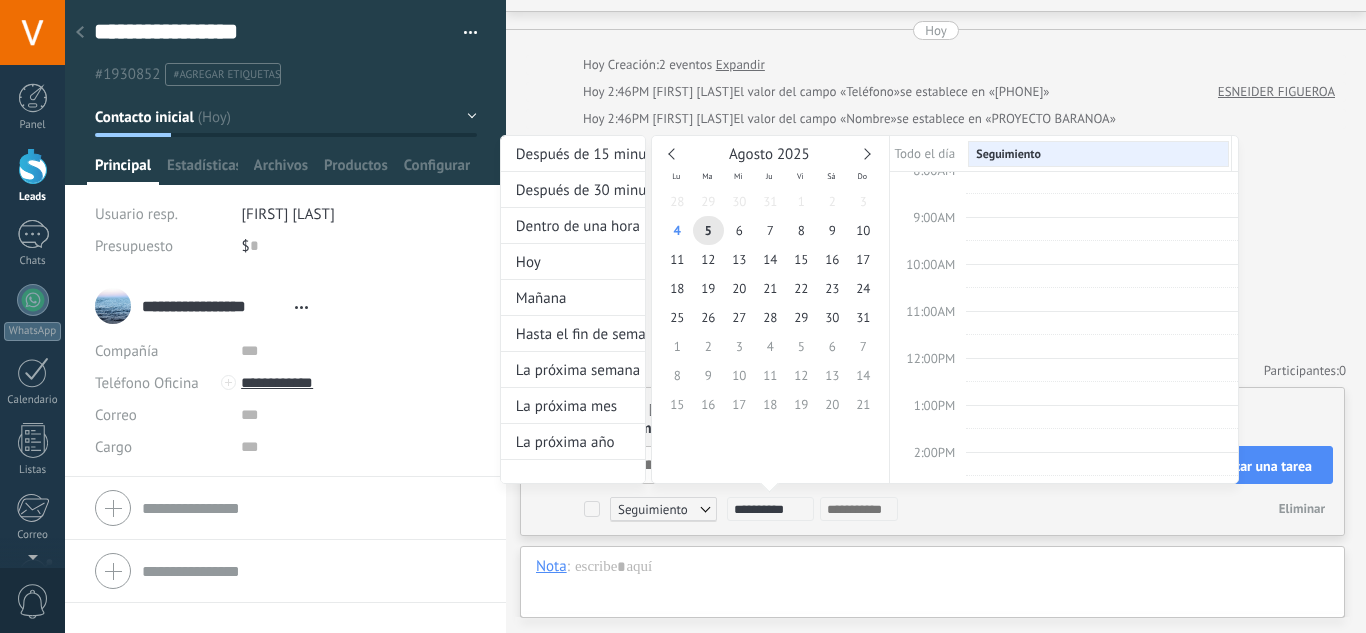 click on "**********" at bounding box center [773, 510] 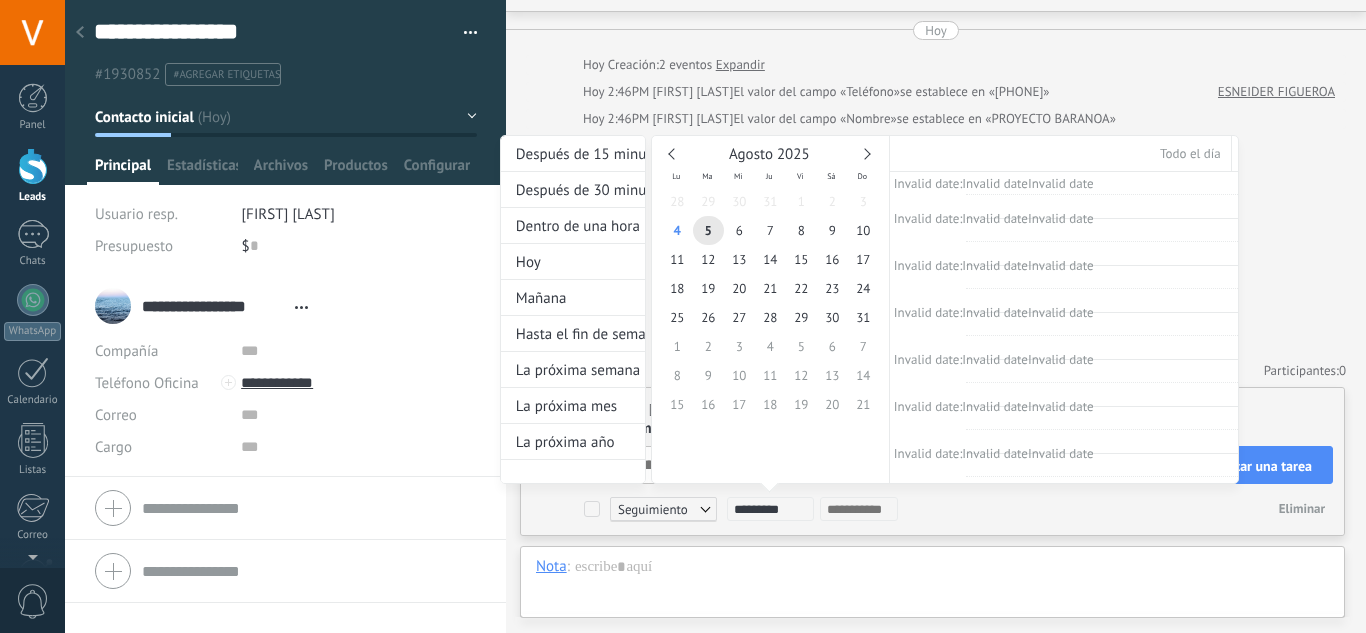 scroll, scrollTop: 377, scrollLeft: 0, axis: vertical 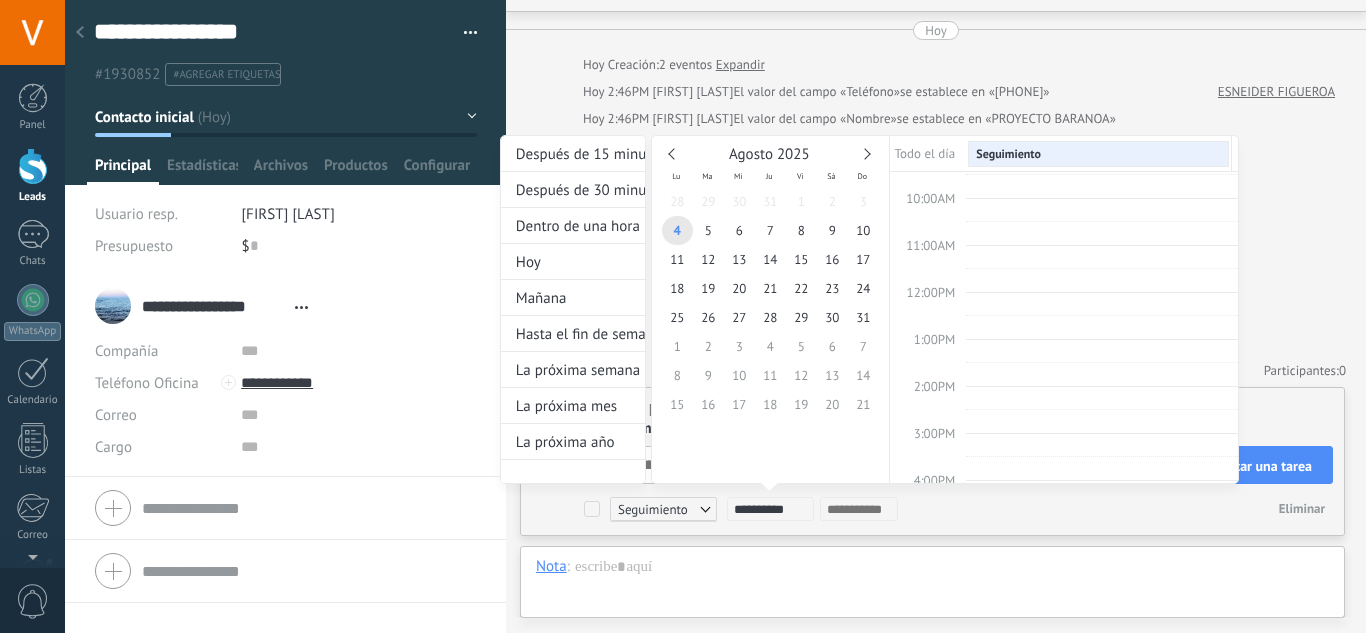 click on "3:00PM" at bounding box center [935, 433] 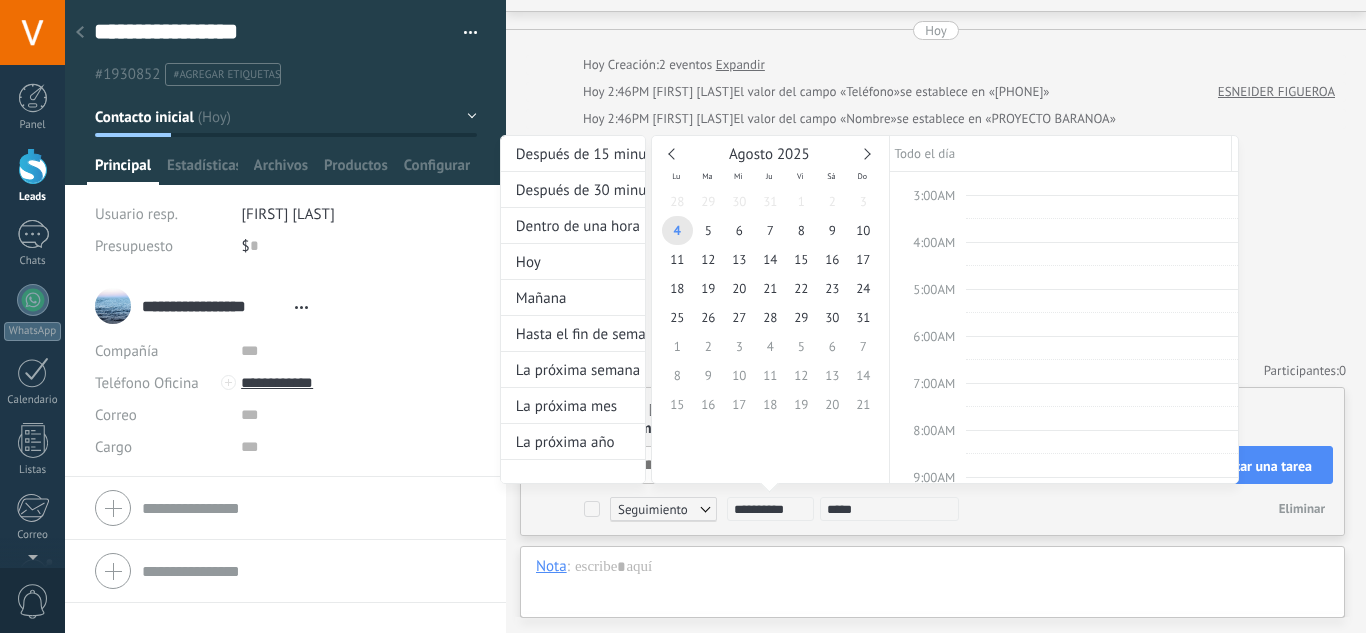scroll, scrollTop: 681, scrollLeft: 0, axis: vertical 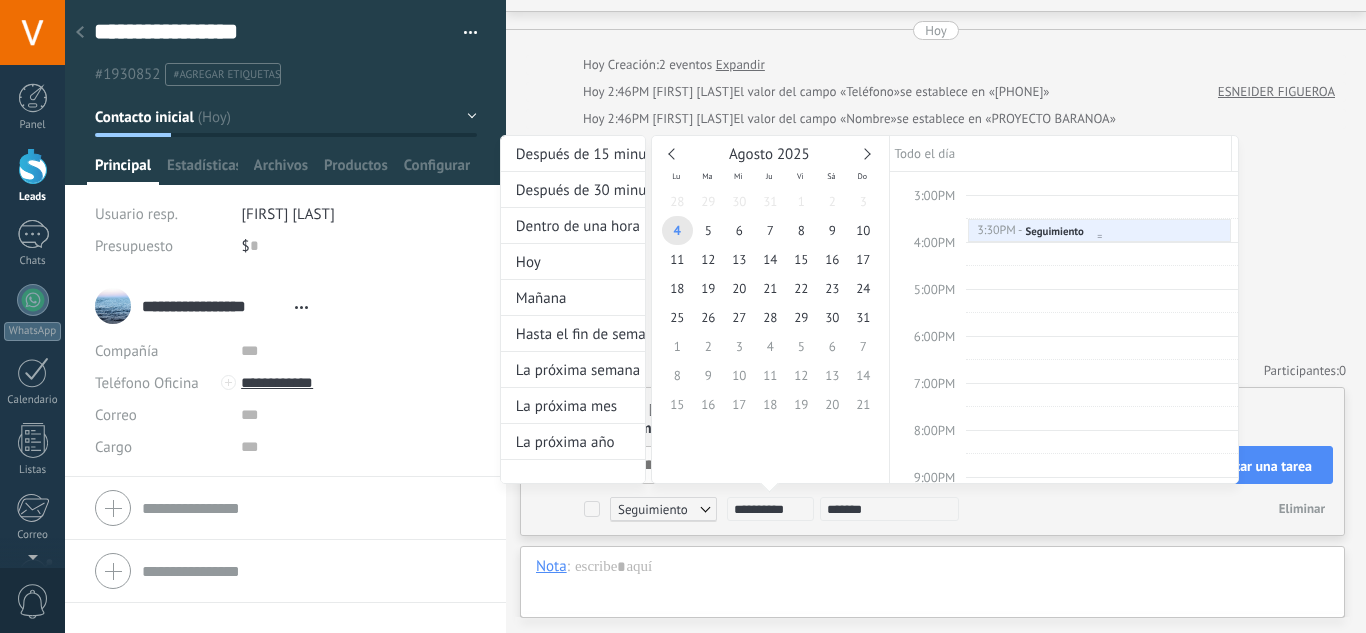 click on "[TIME] - [TIME]" at bounding box center (1000, 231) 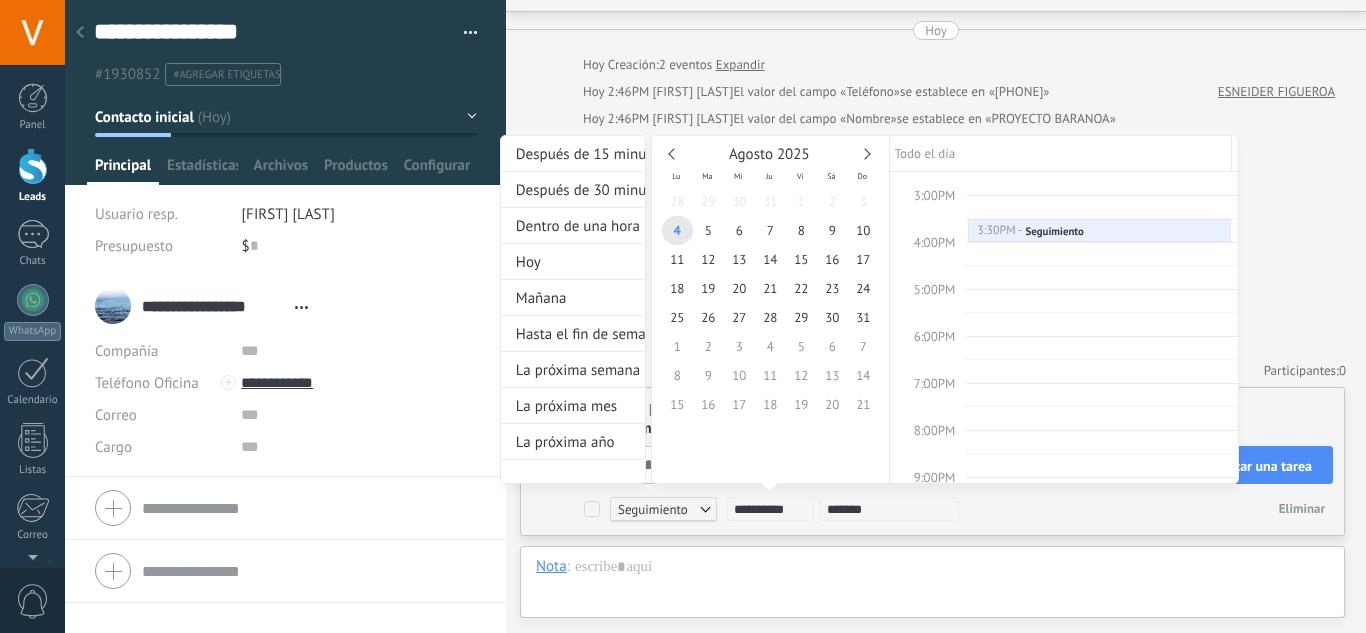 click on "Agosto 2025" at bounding box center (770, 155) 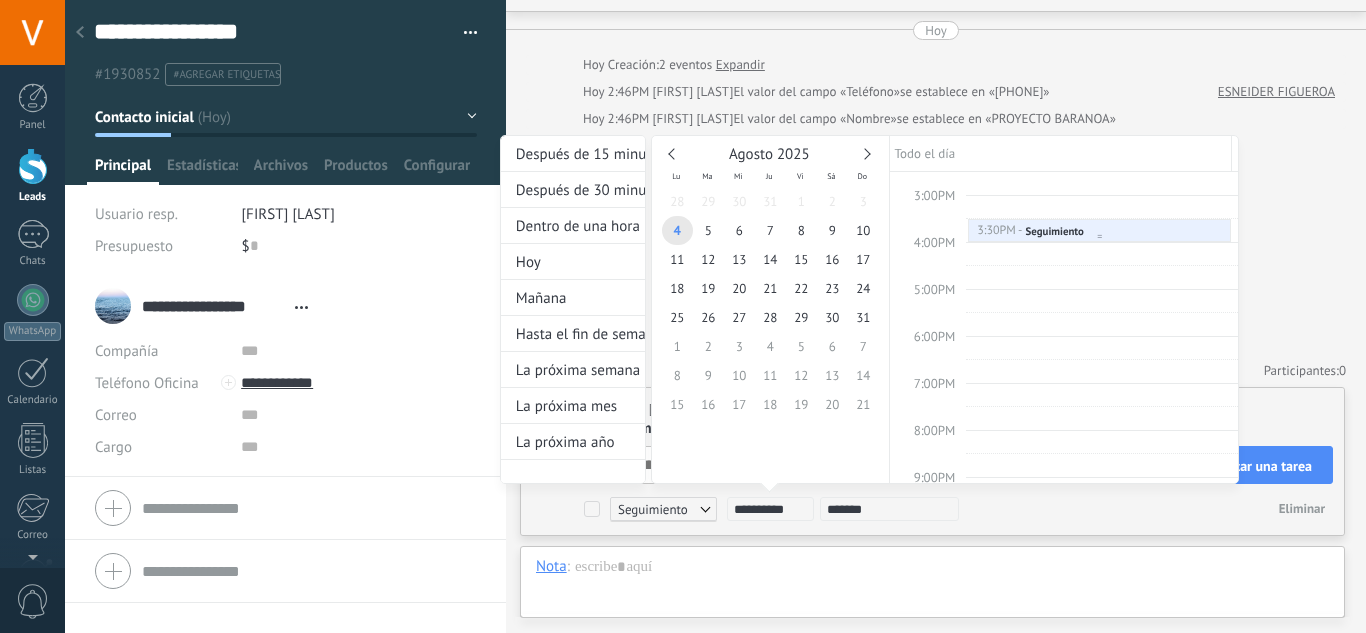 click at bounding box center (1099, 237) 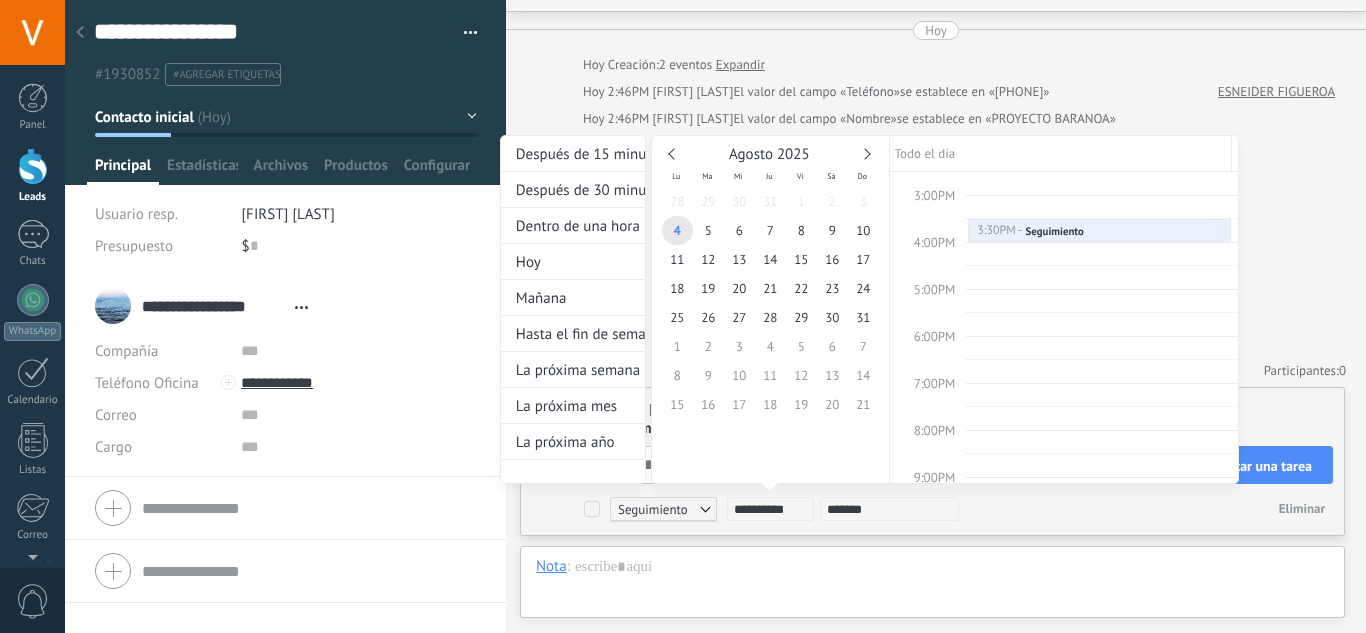 type on "******" 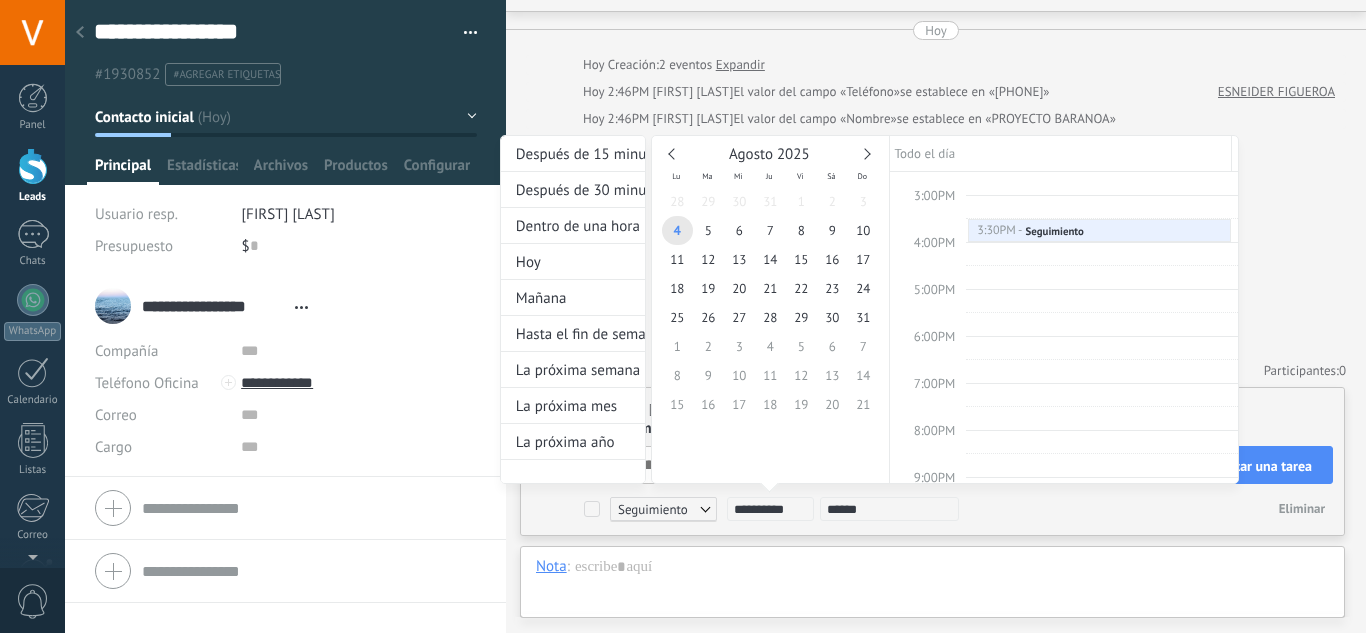 click at bounding box center [683, 316] 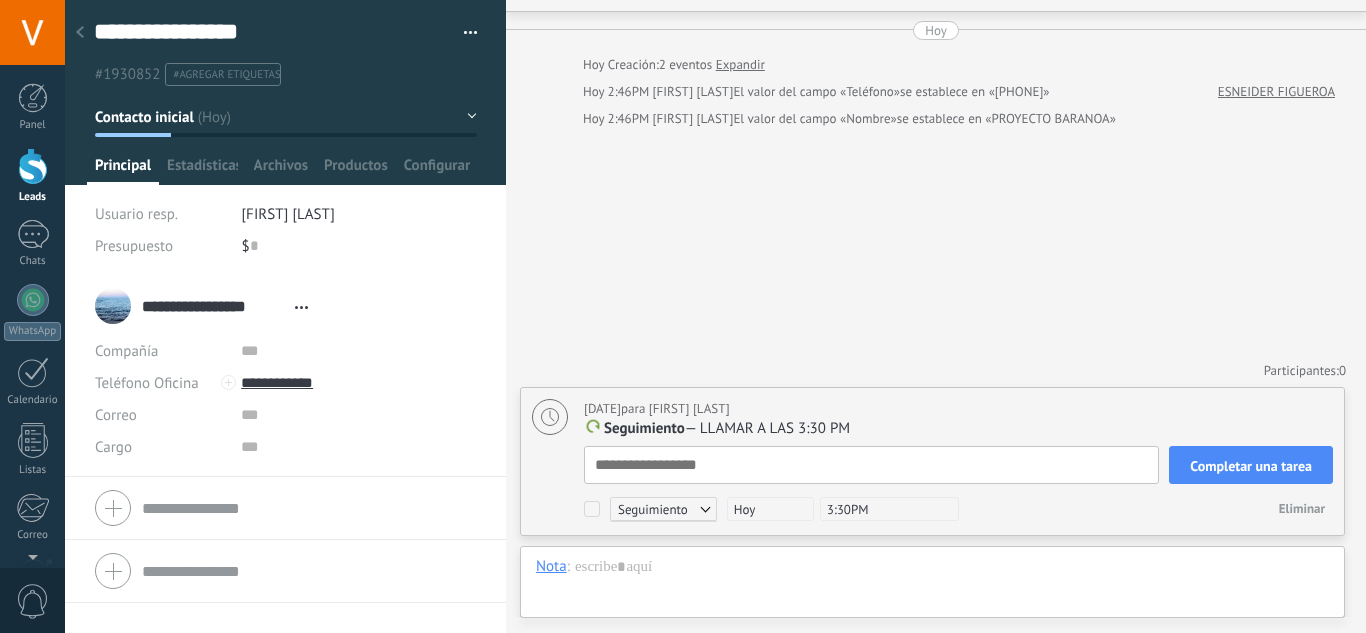 click on "Completar una tarea" at bounding box center (1251, 466) 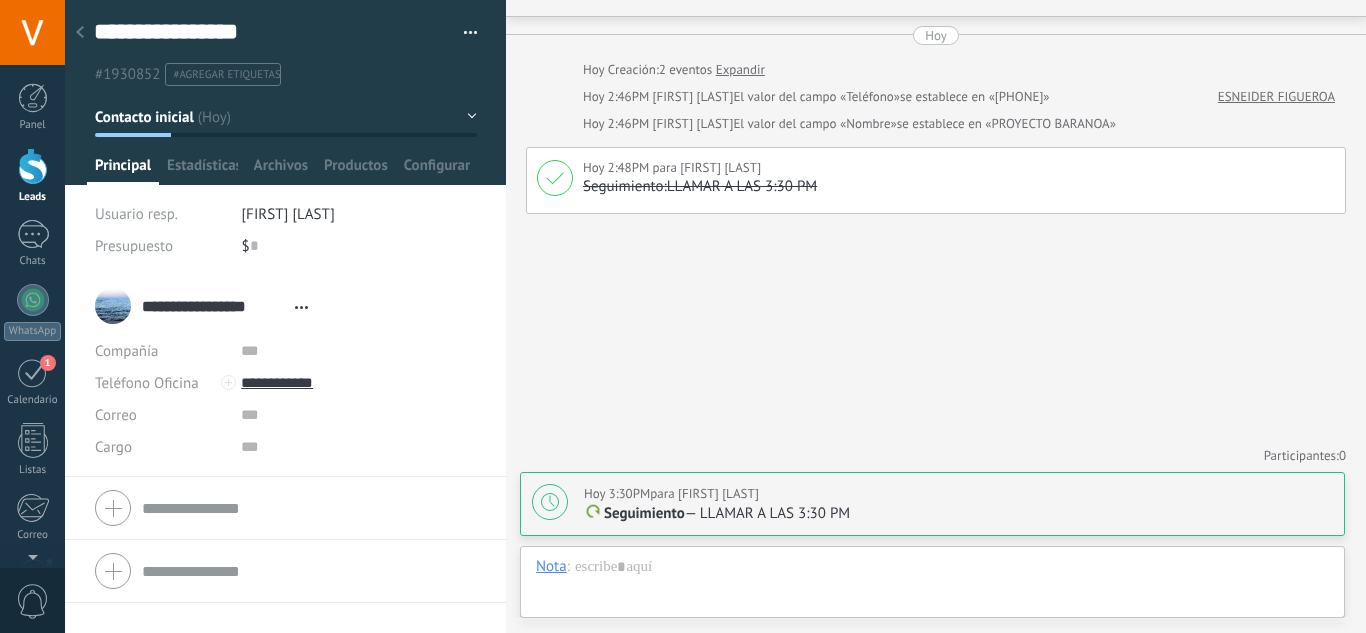 scroll, scrollTop: 48, scrollLeft: 0, axis: vertical 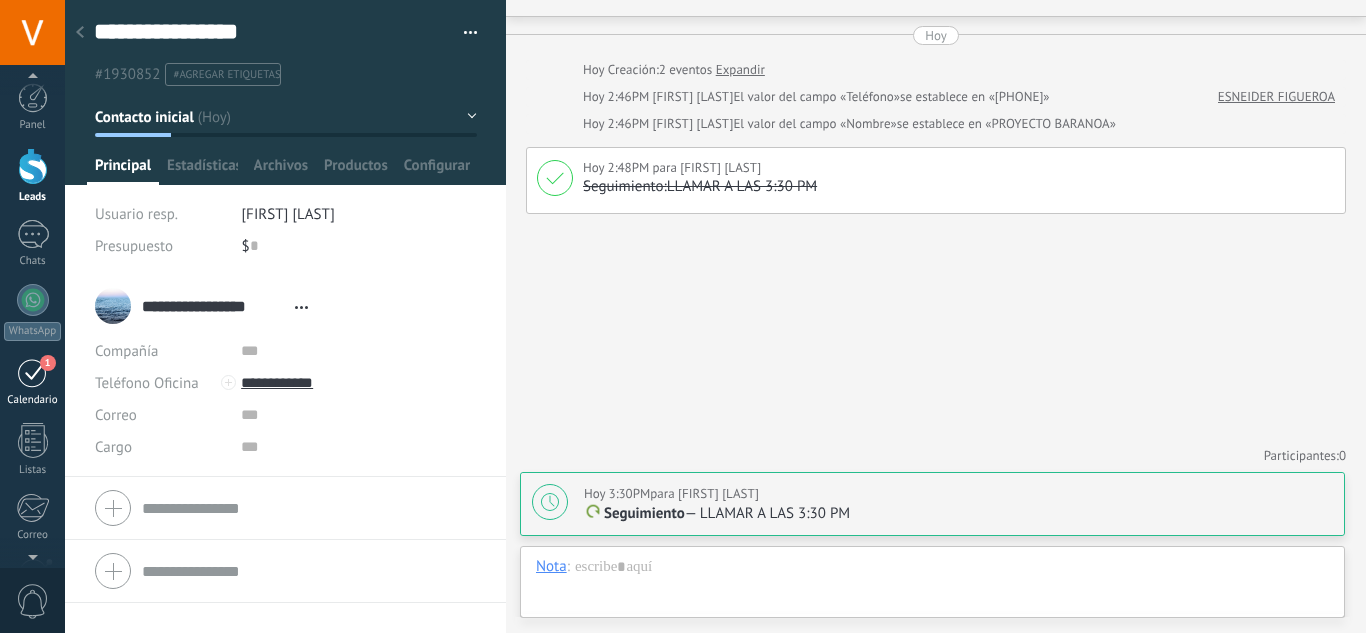 click on "Calendario" at bounding box center [33, 400] 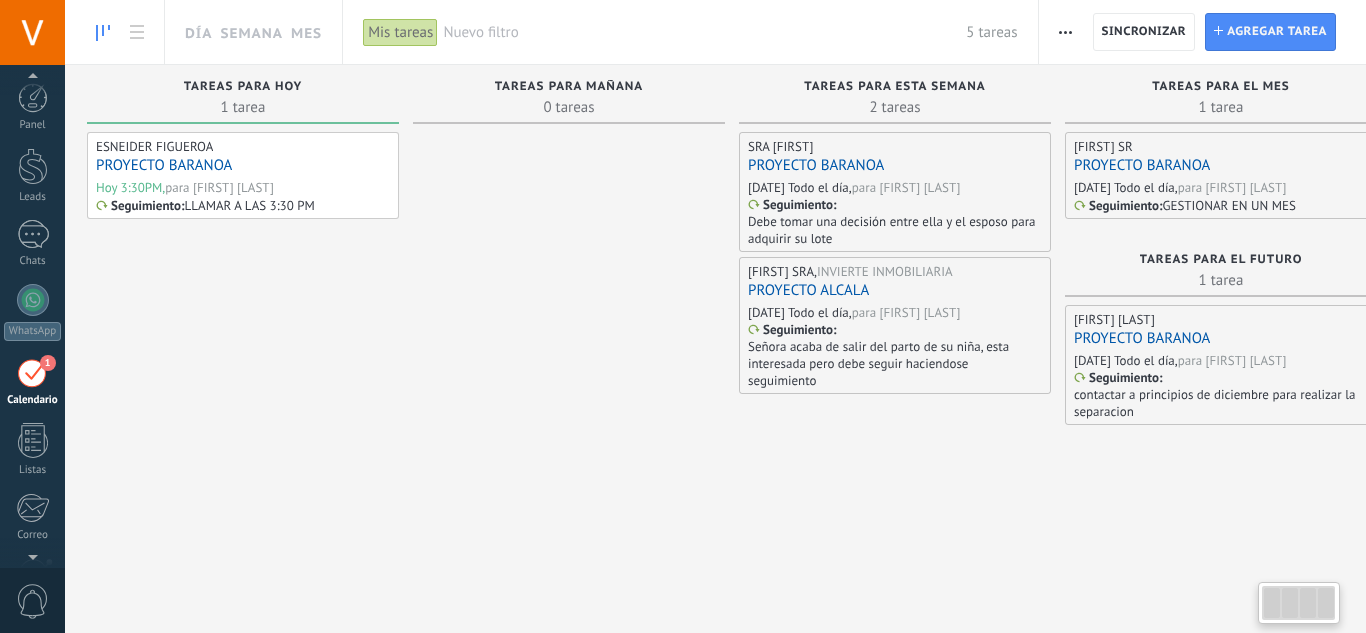 scroll, scrollTop: 58, scrollLeft: 0, axis: vertical 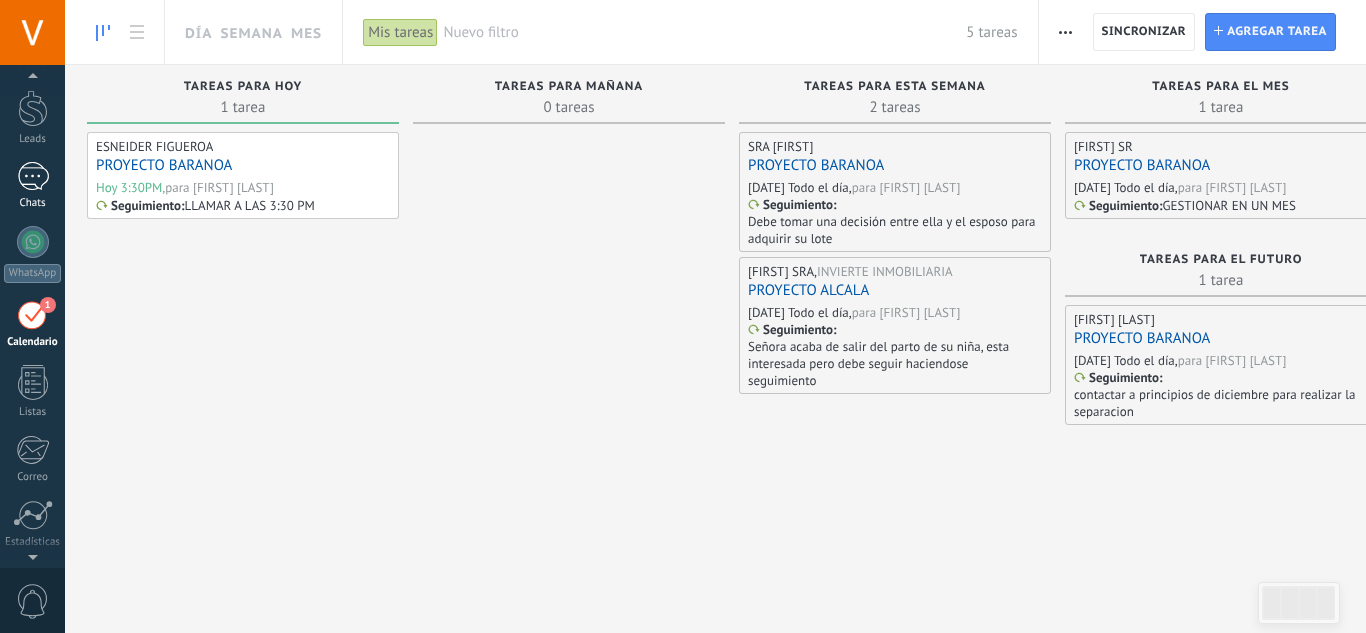 click at bounding box center [33, 176] 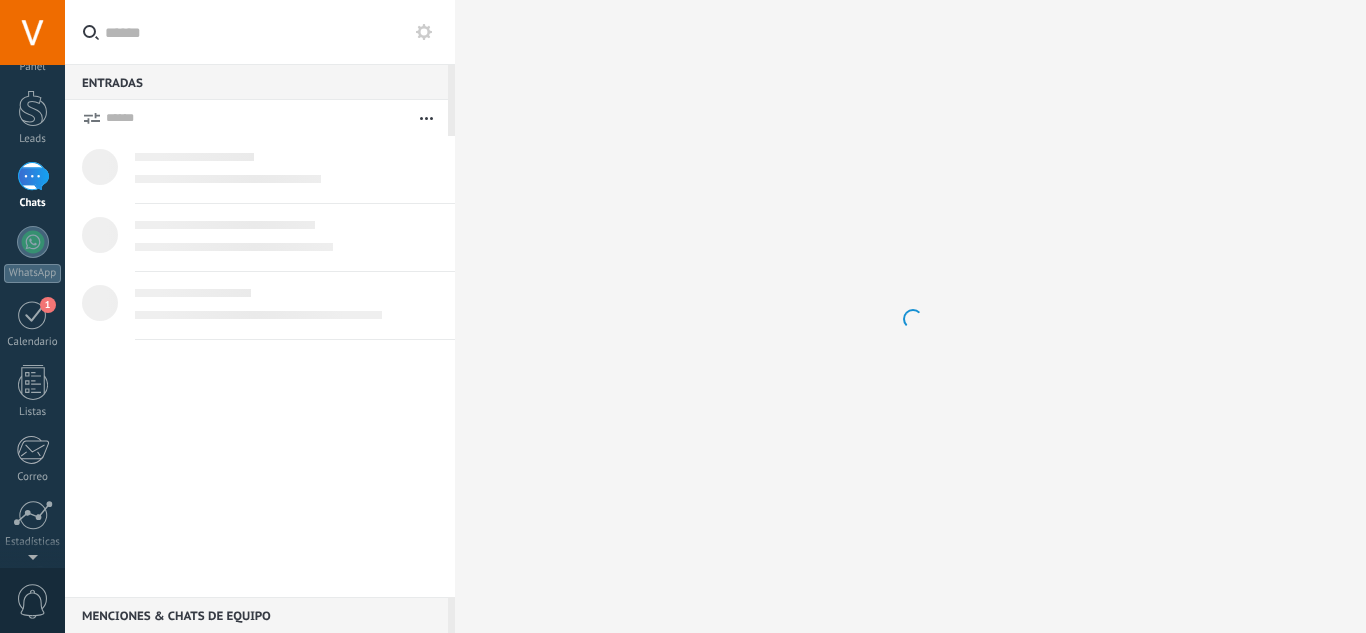 scroll, scrollTop: 0, scrollLeft: 0, axis: both 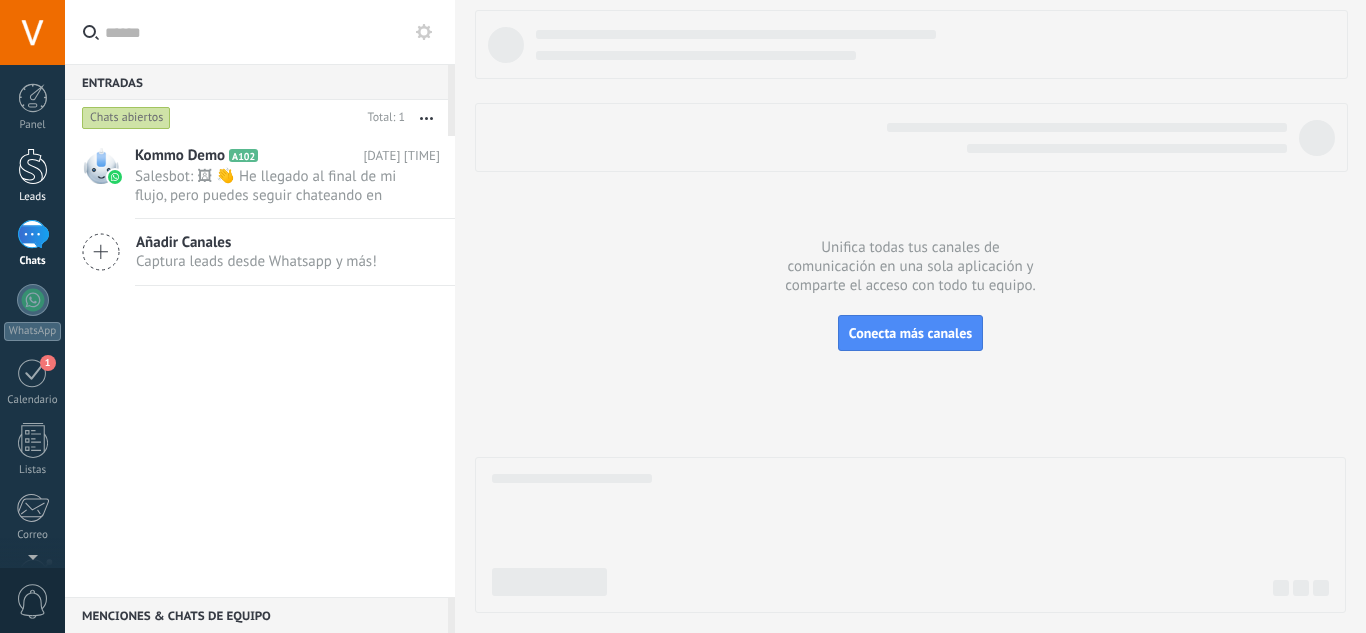 click at bounding box center [33, 166] 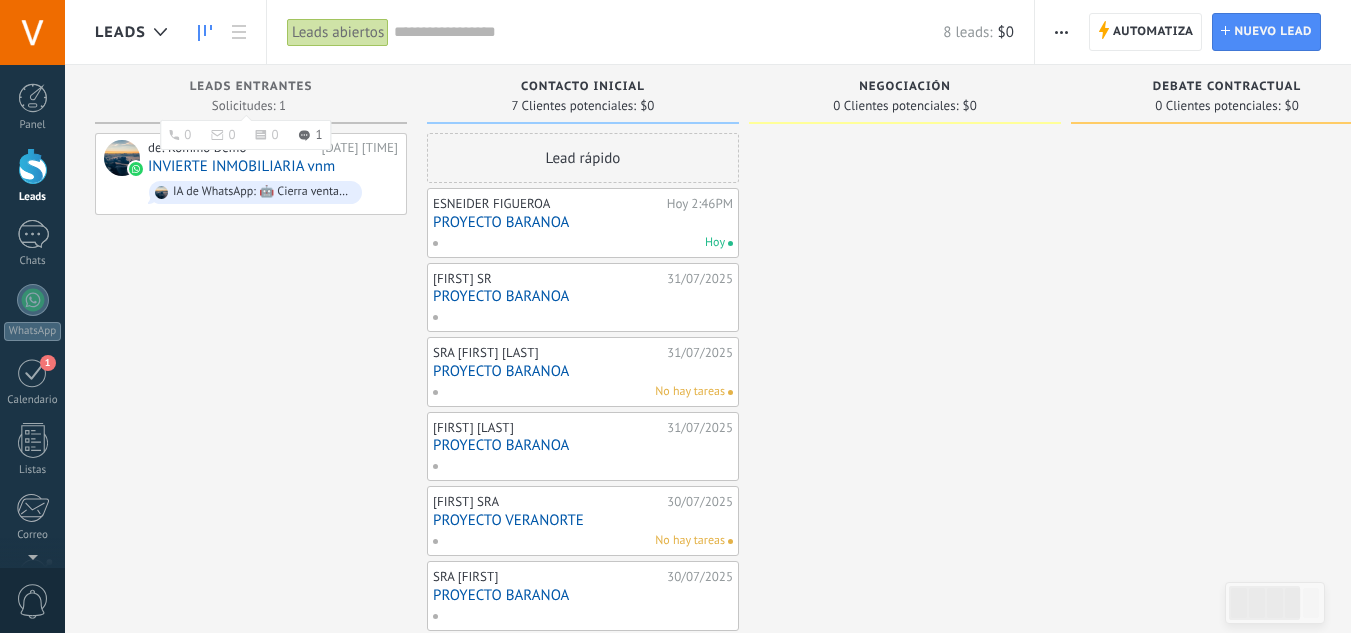 click on "Leads Entrantes" at bounding box center (251, 87) 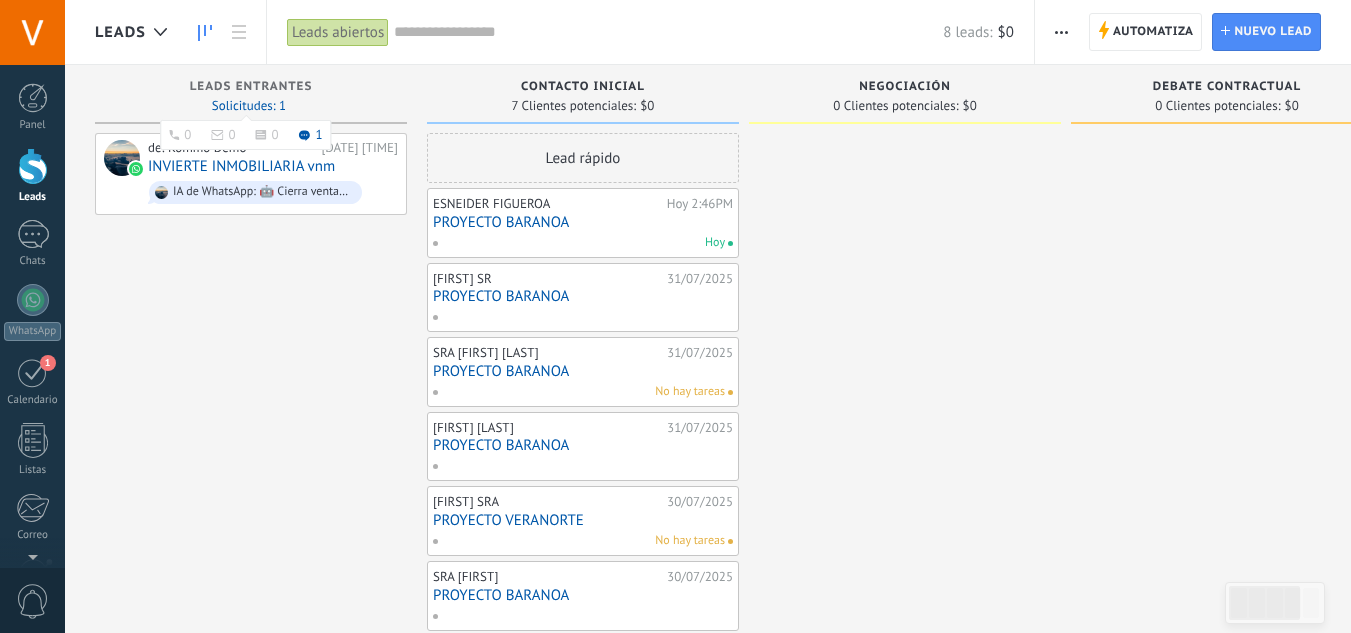 click 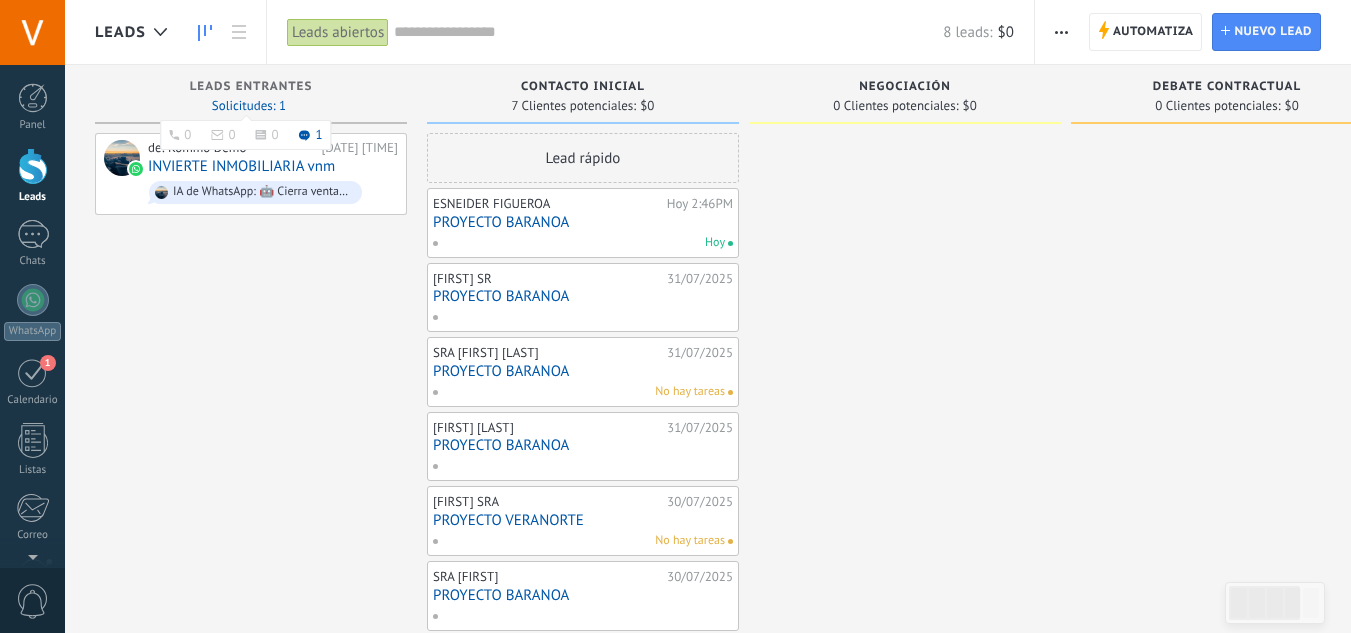 click 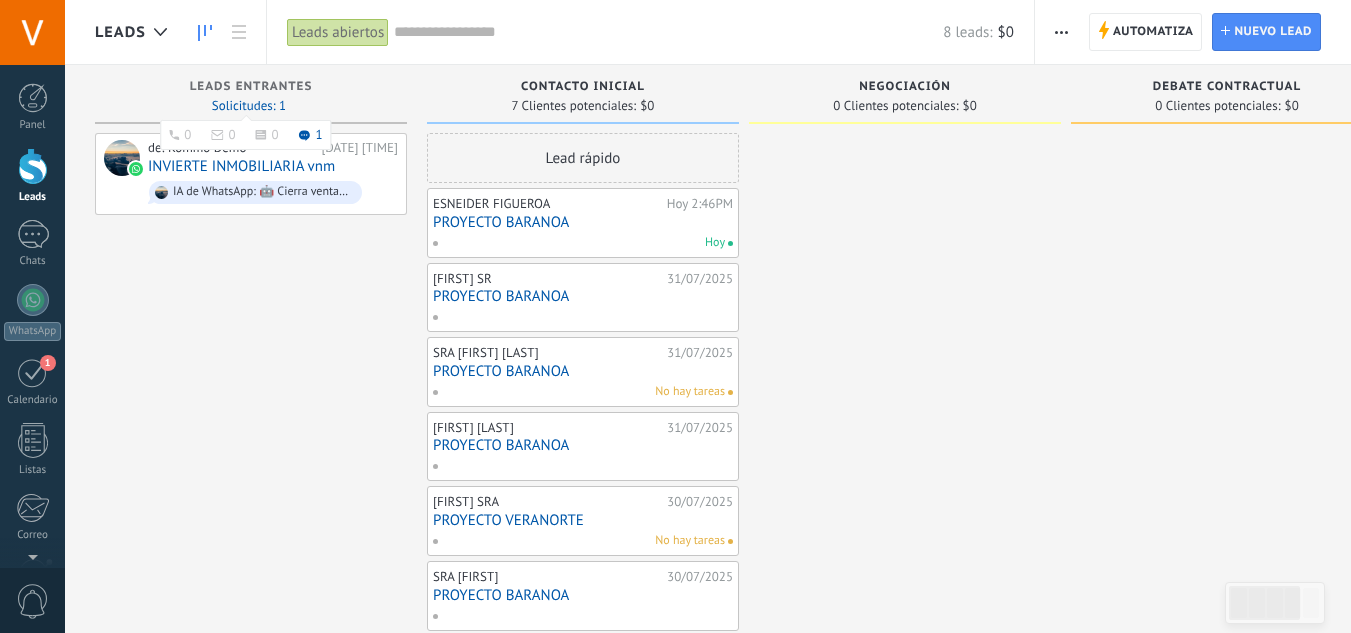 click 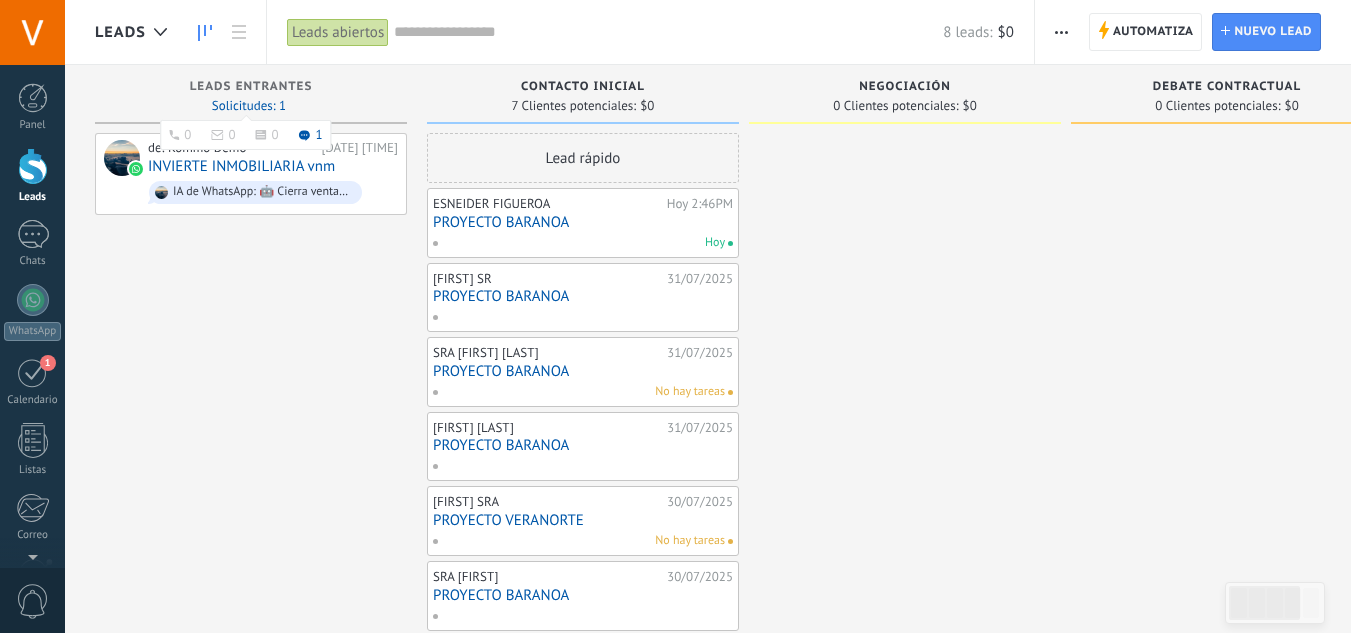 click on "1" at bounding box center [319, 135] 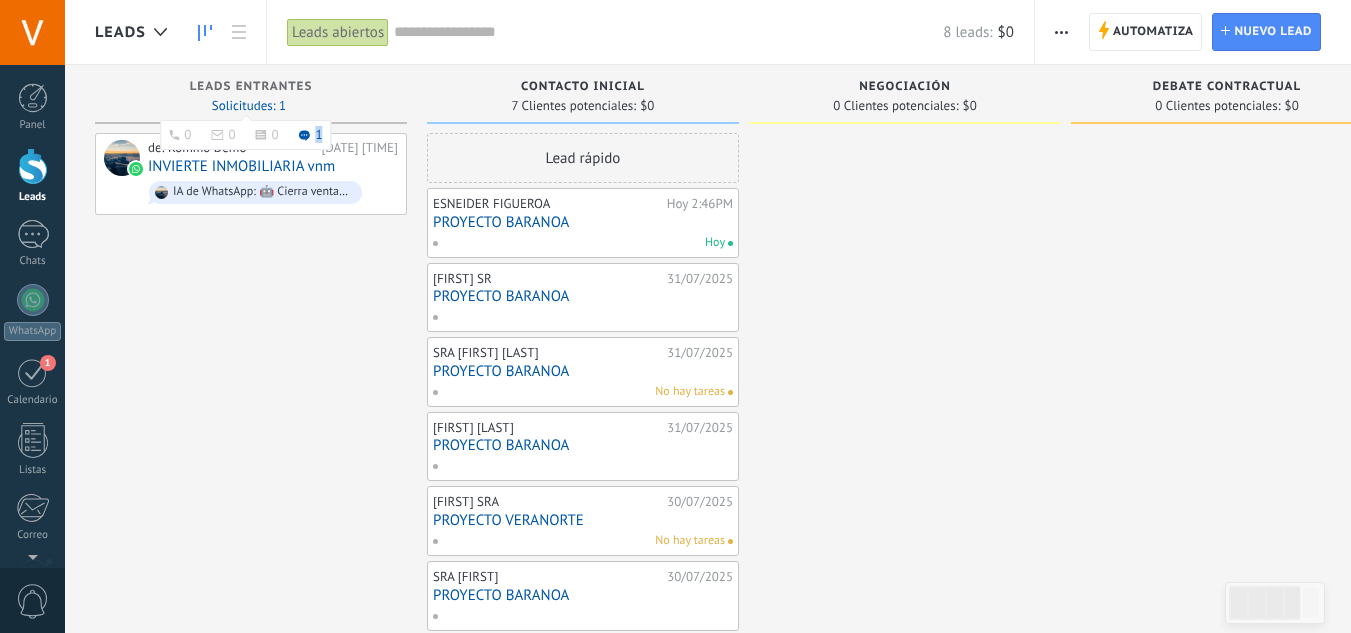 click on "1" at bounding box center (319, 135) 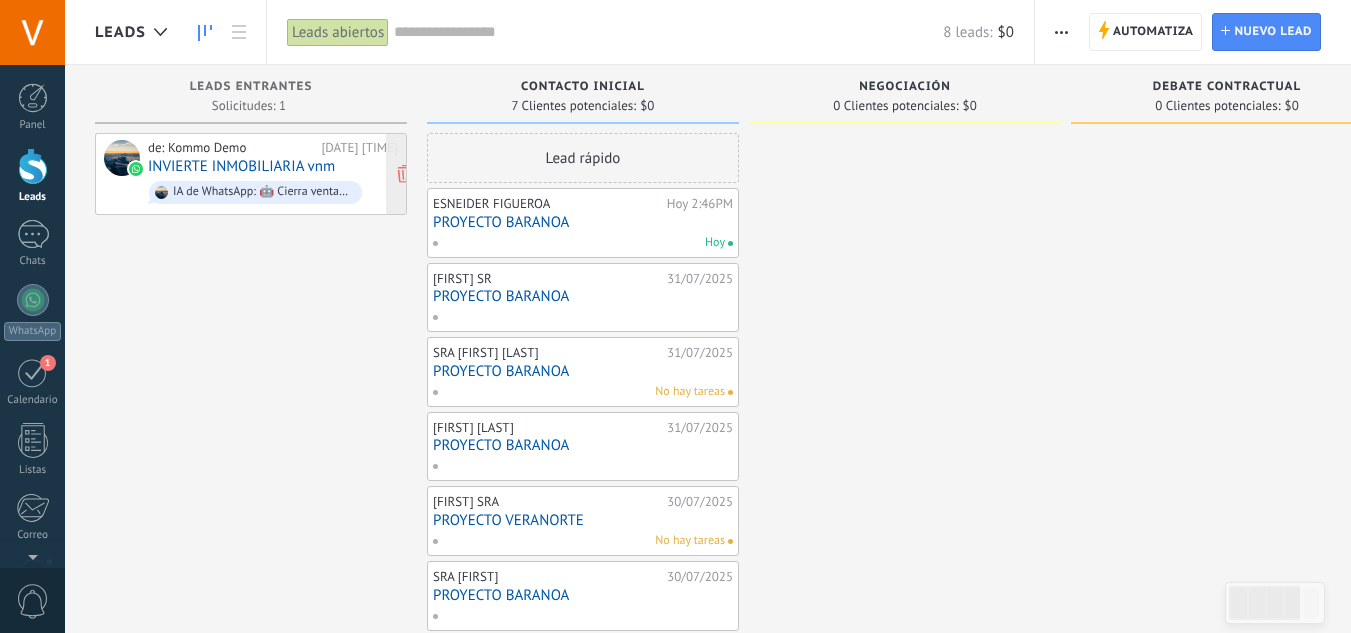 click on "de: Kommo Demo" at bounding box center (231, 148) 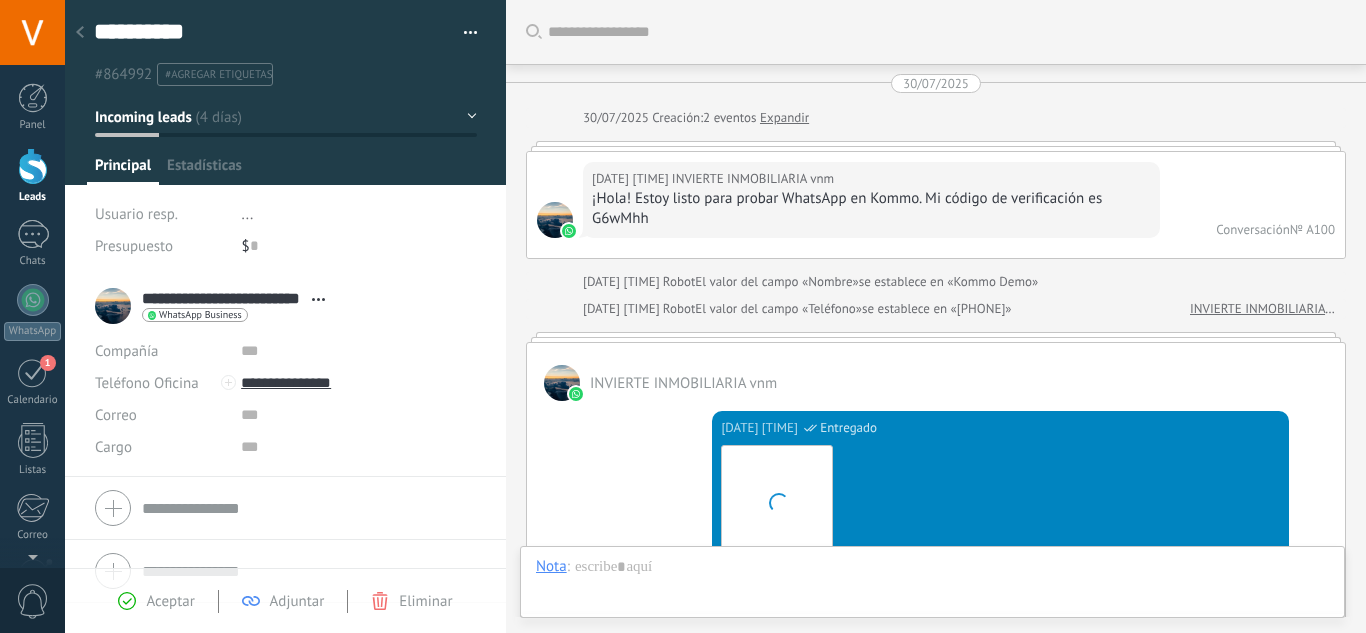 type on "**********" 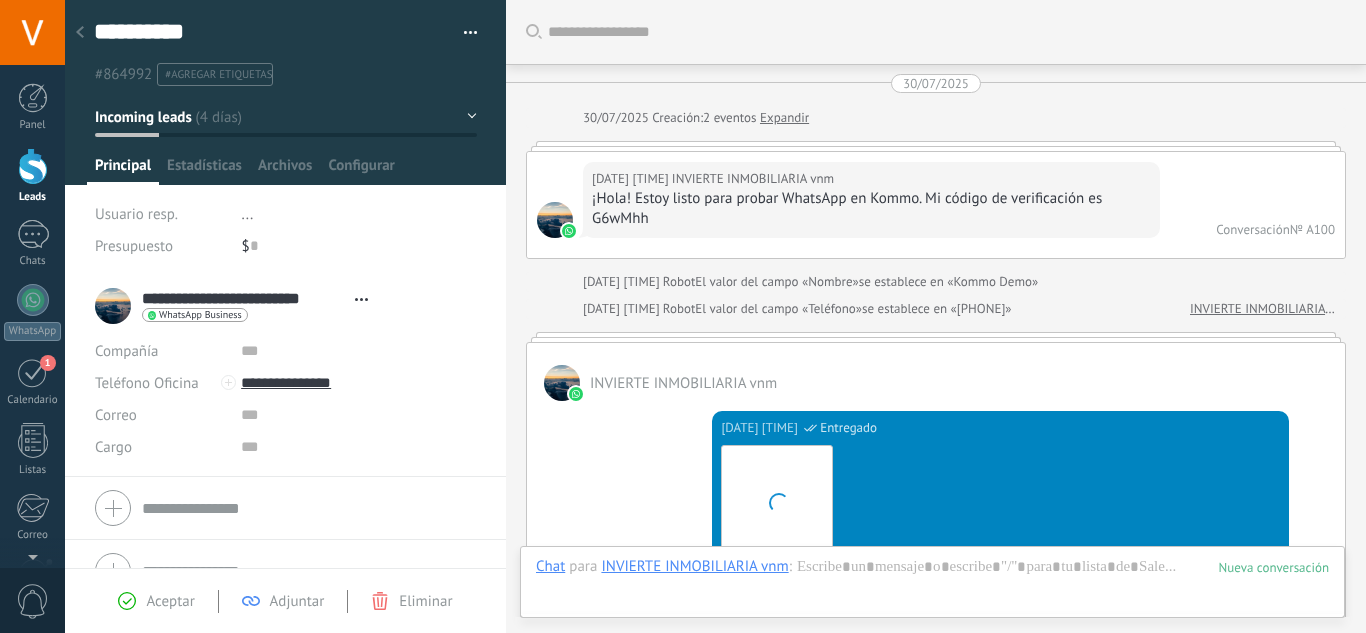 scroll, scrollTop: 30, scrollLeft: 0, axis: vertical 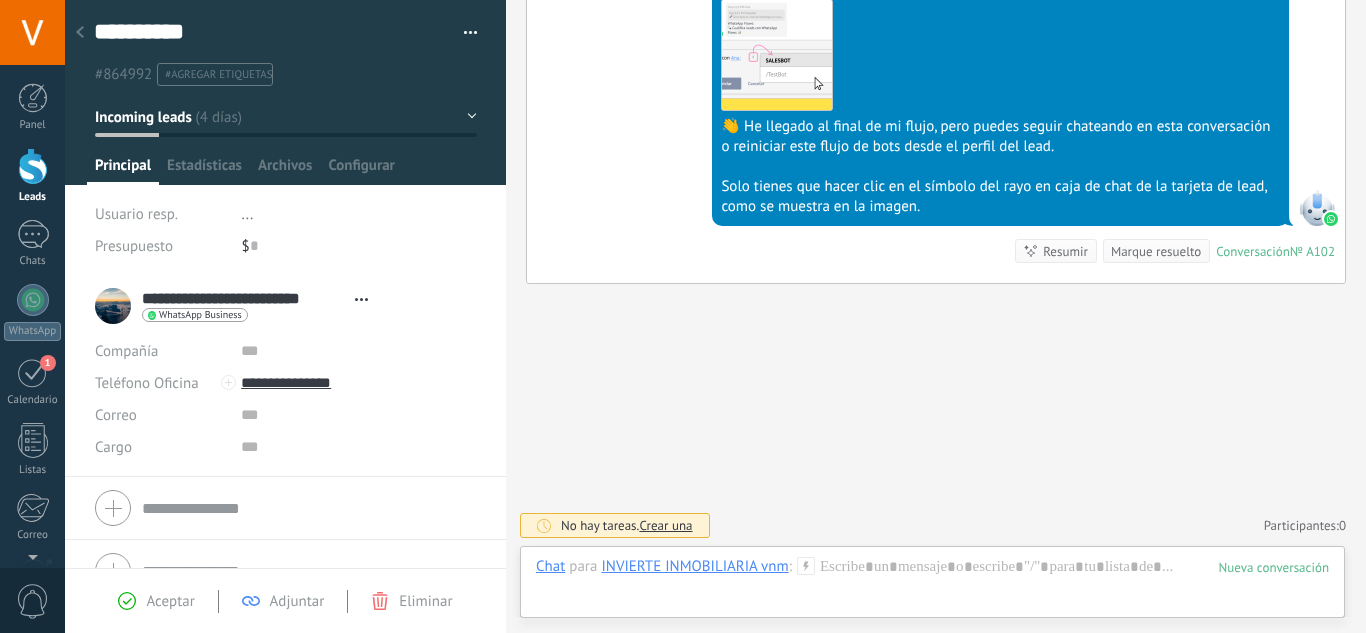 click on "Leads" at bounding box center [32, 176] 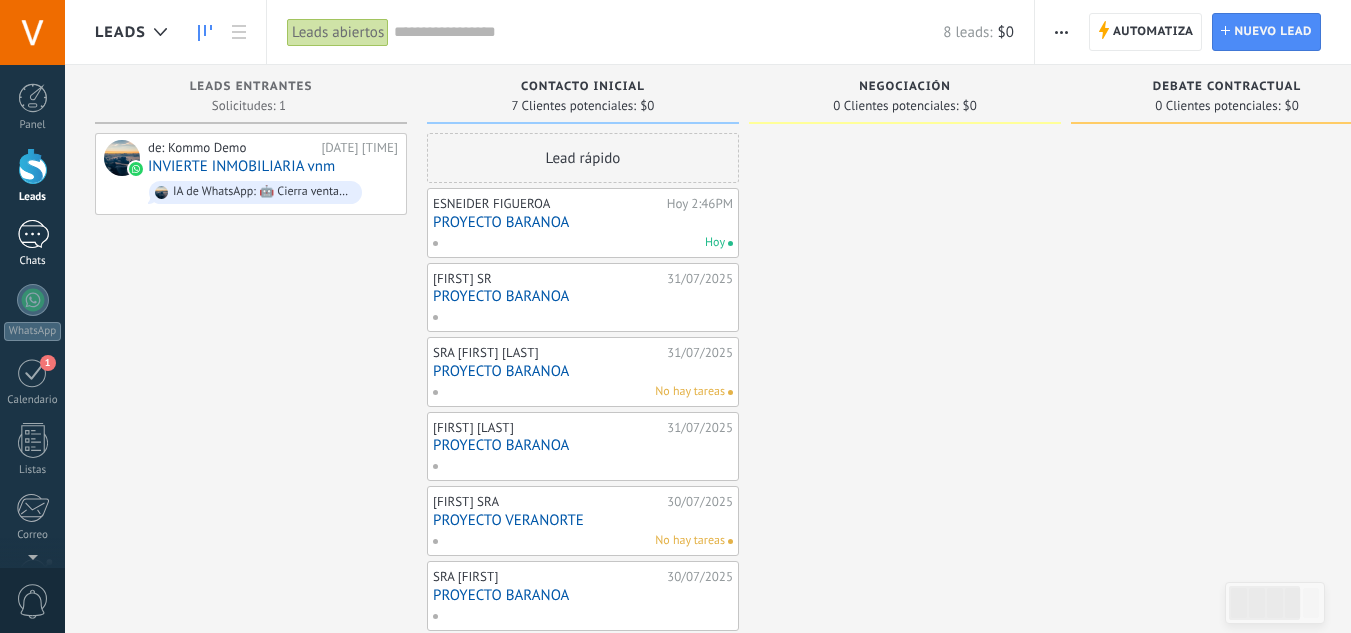 click on "Chats" at bounding box center [32, 244] 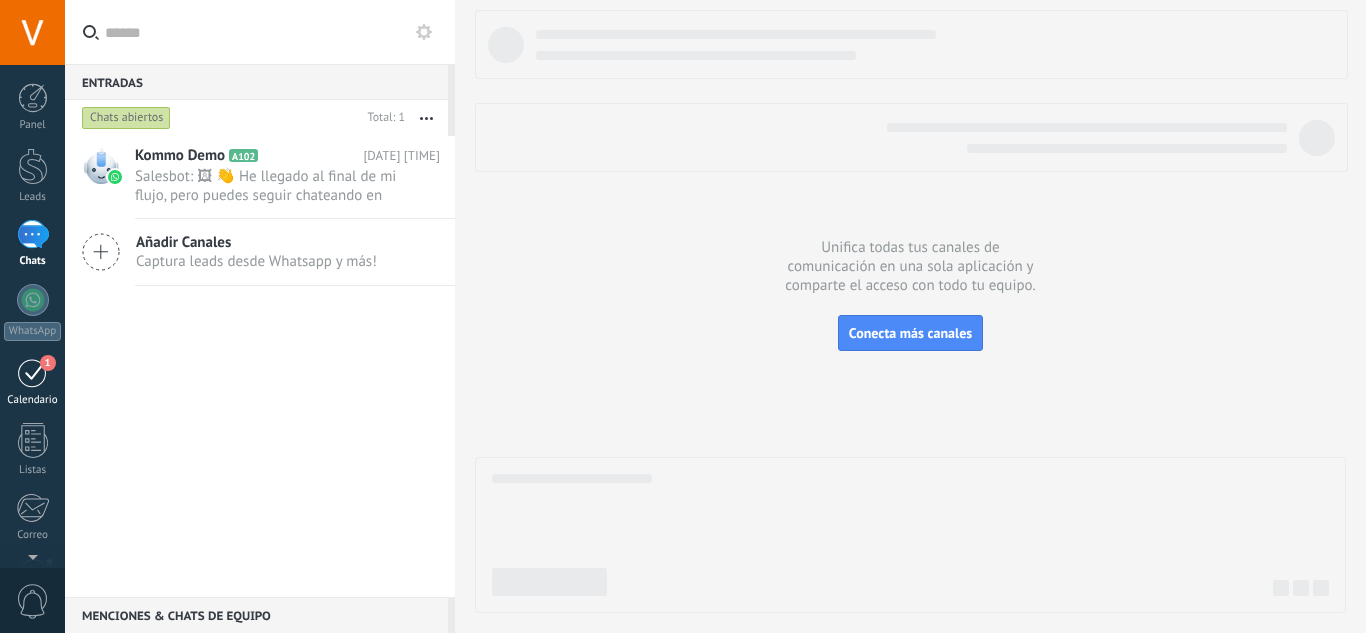 click on "1" at bounding box center (33, 372) 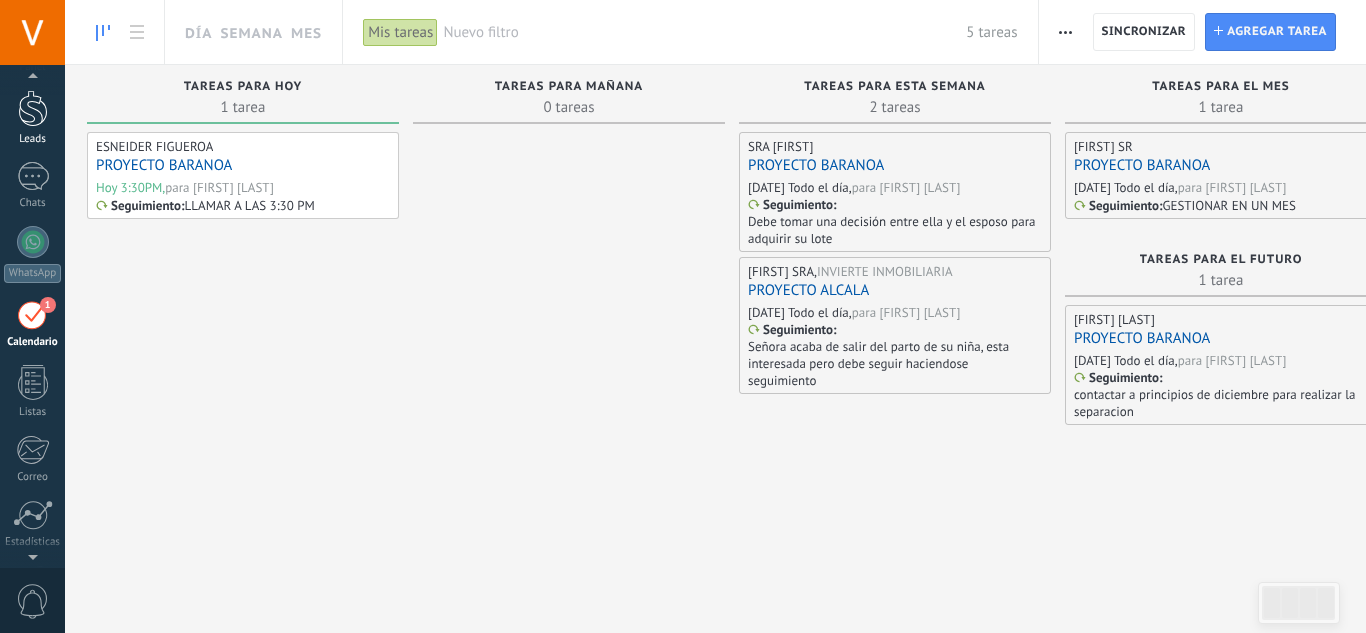 scroll, scrollTop: 55, scrollLeft: 0, axis: vertical 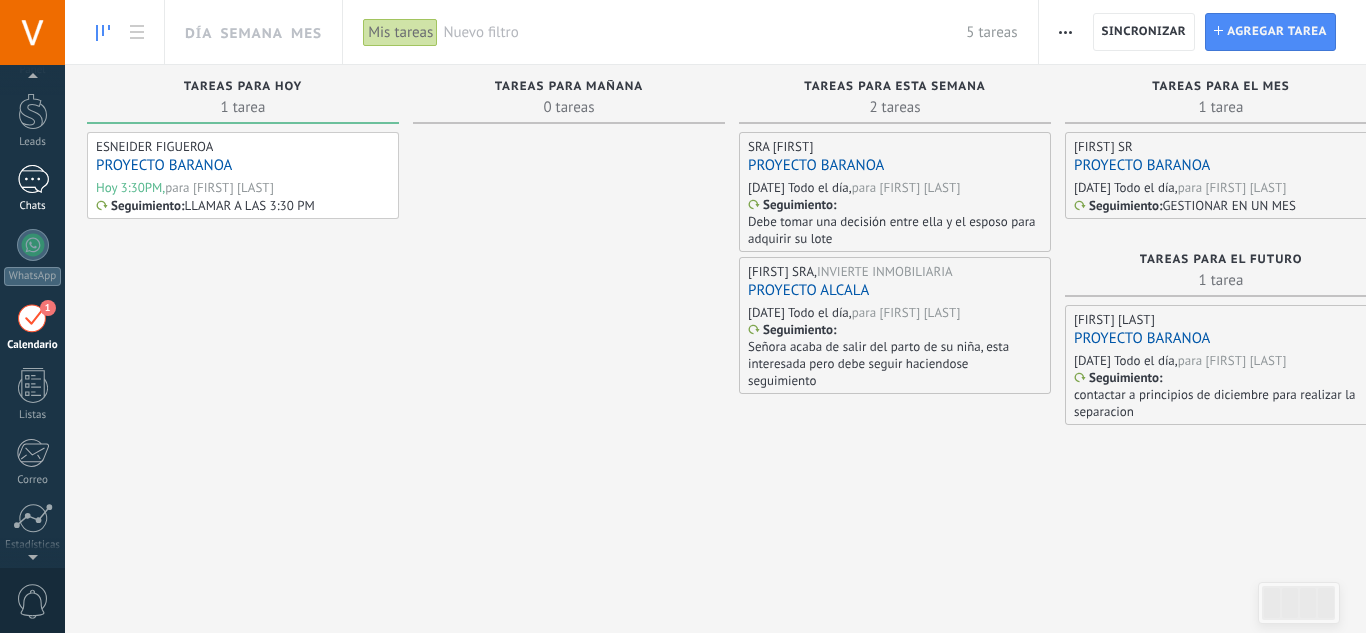 click at bounding box center [33, 179] 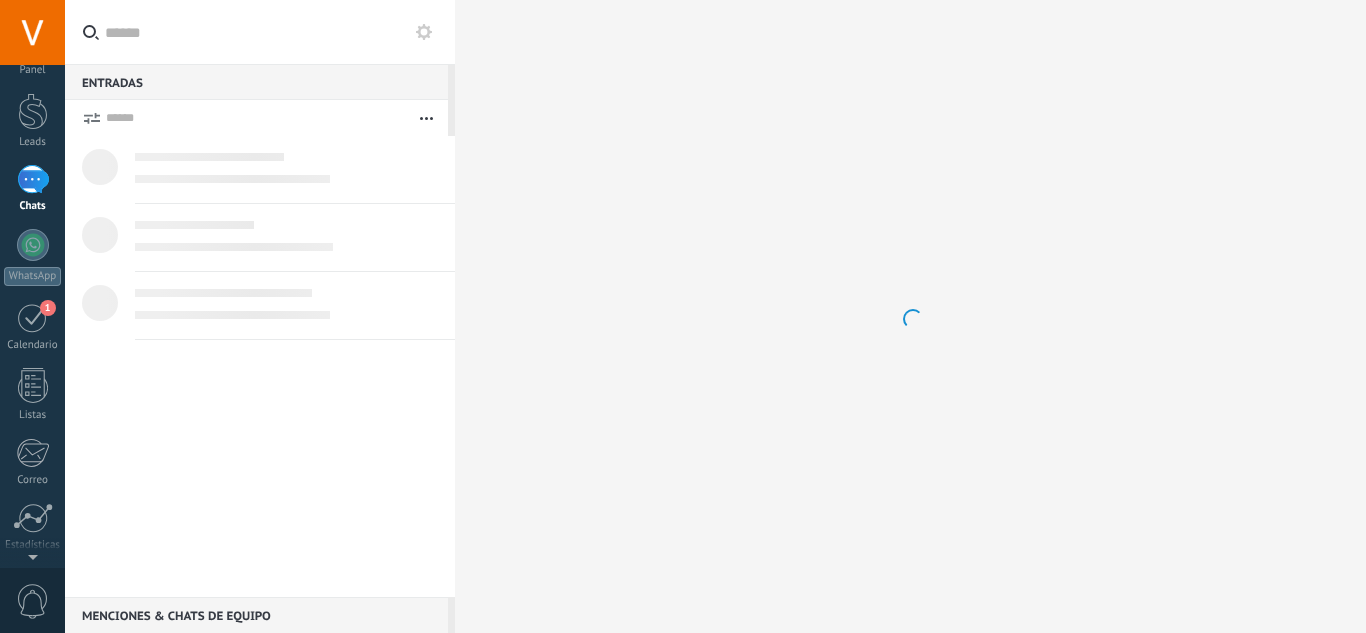 scroll, scrollTop: 0, scrollLeft: 0, axis: both 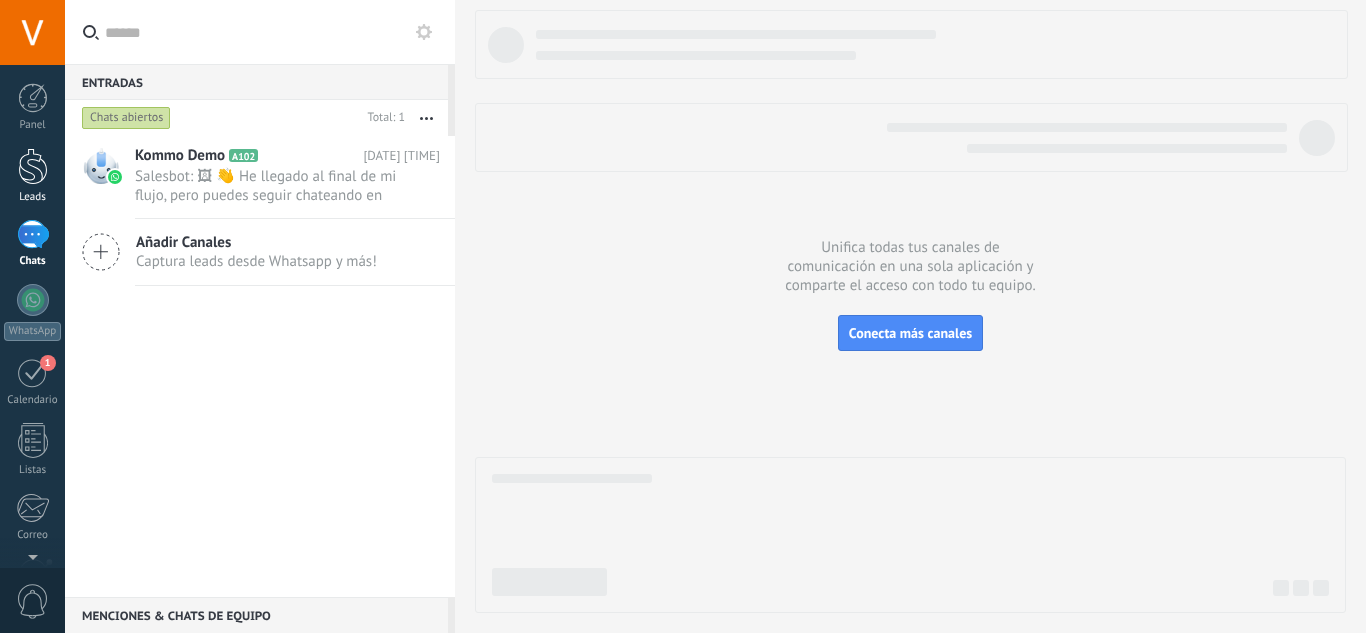 click at bounding box center [33, 166] 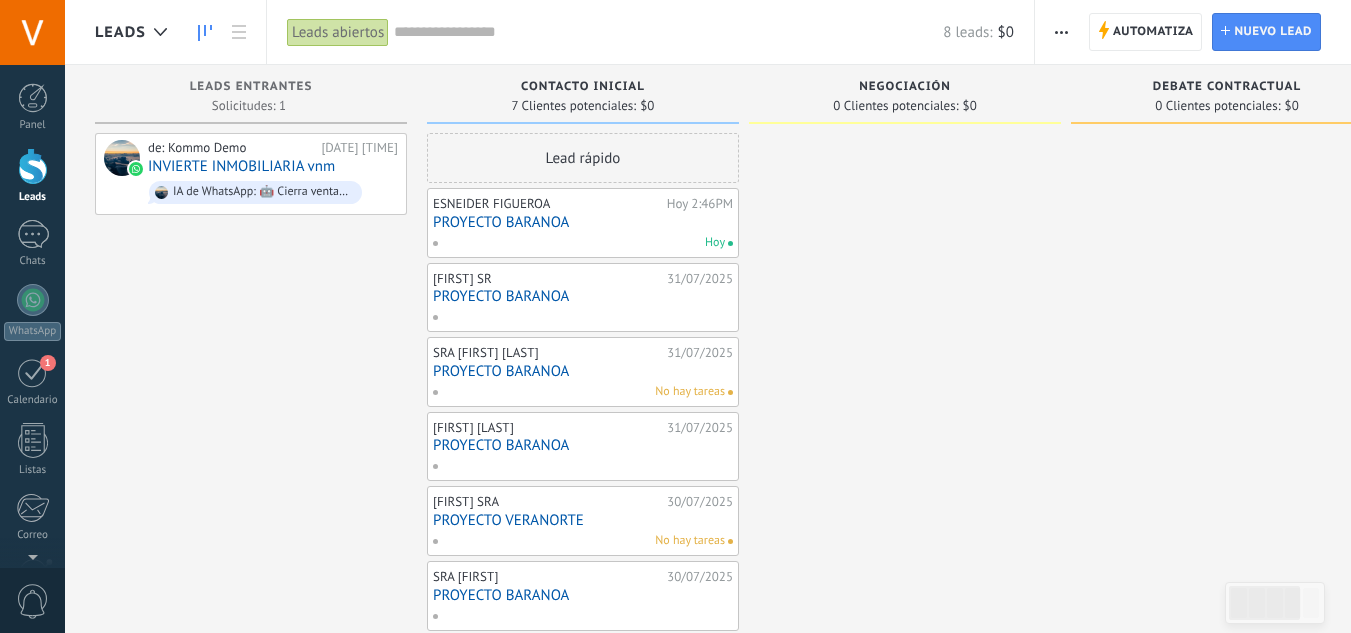 click on "Leads abiertos" at bounding box center (338, 32) 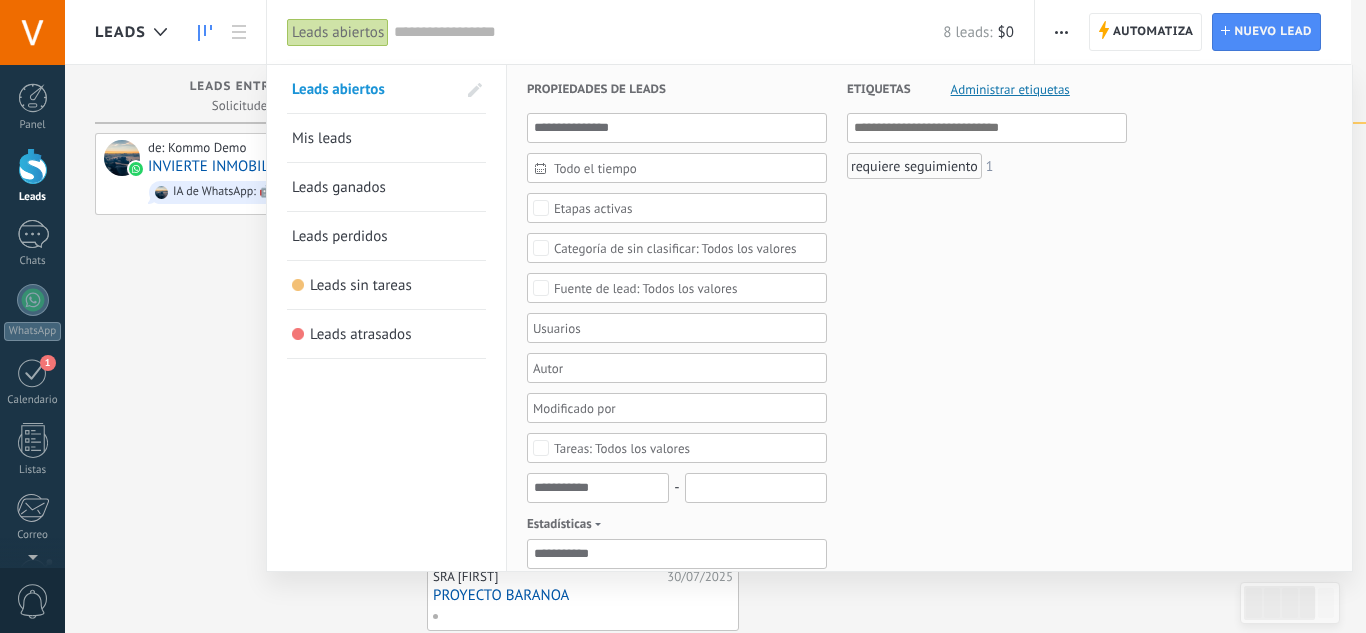 click on "Leads abiertos" at bounding box center [338, 32] 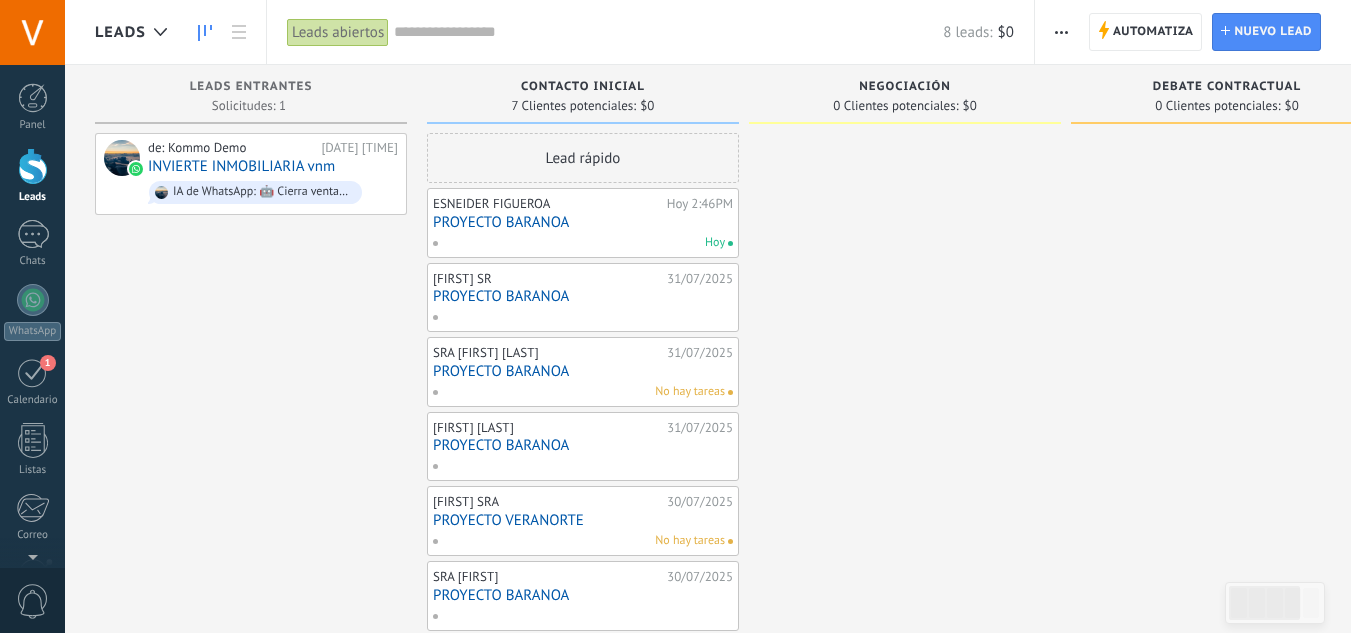 click on "Lead rápido" at bounding box center (583, 158) 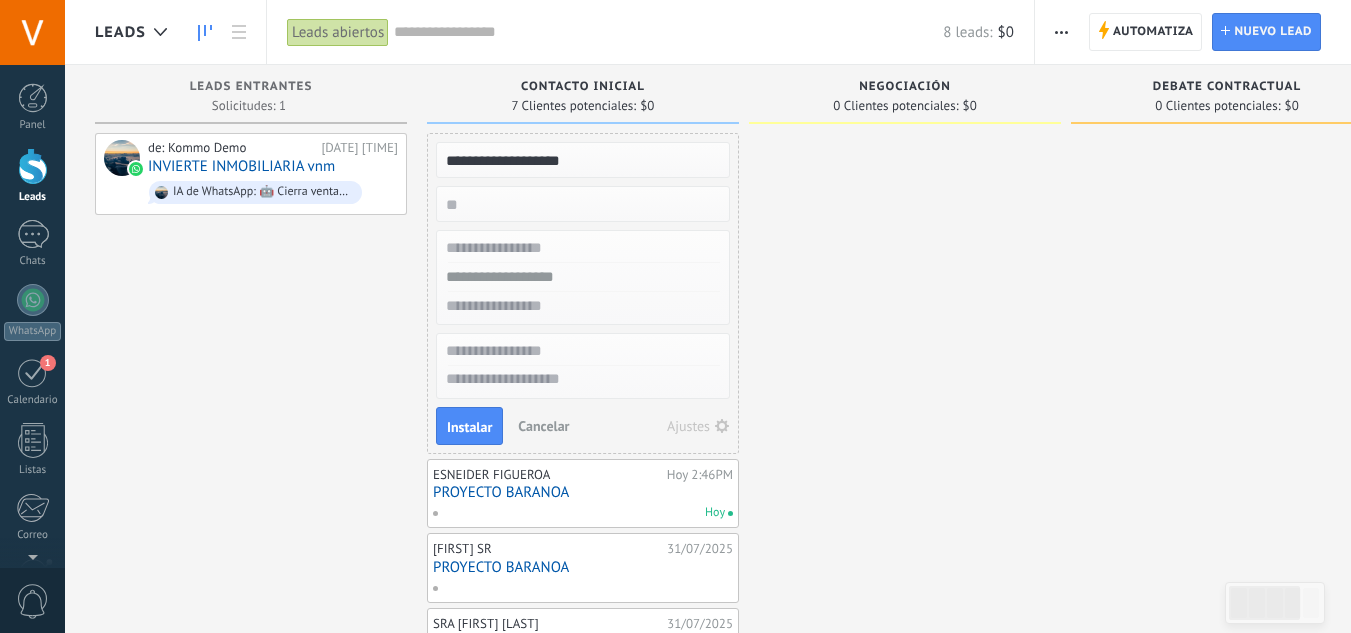 type on "**********" 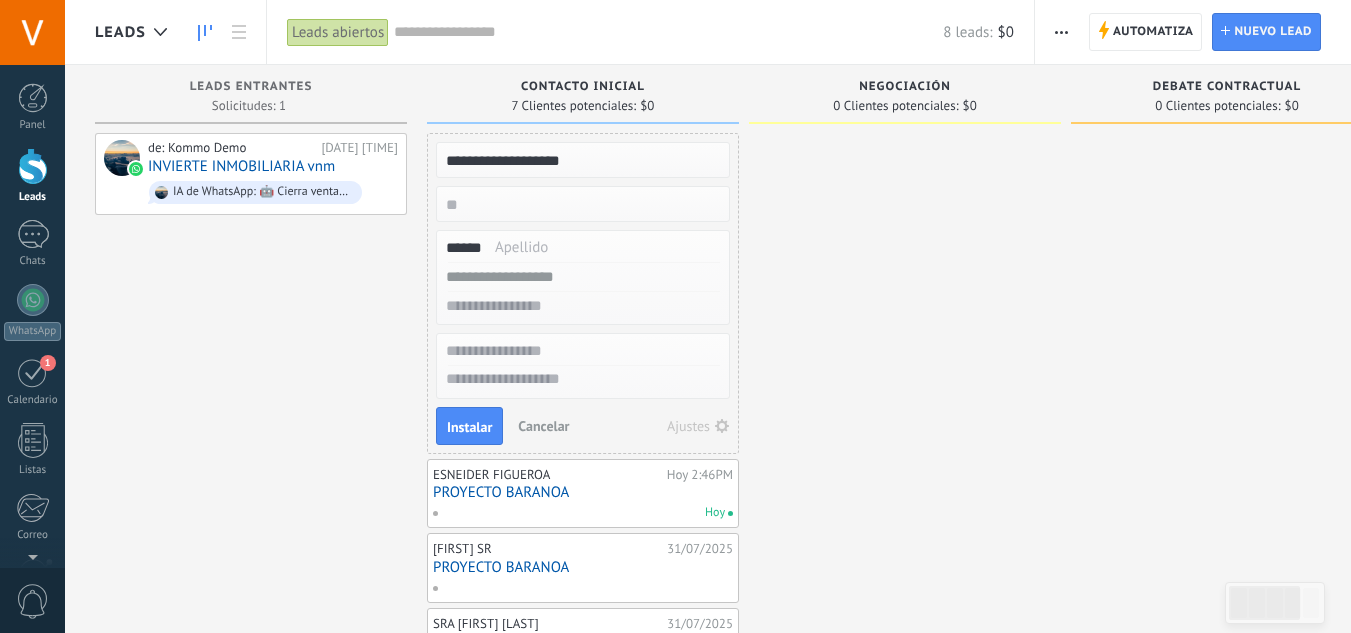 type on "******" 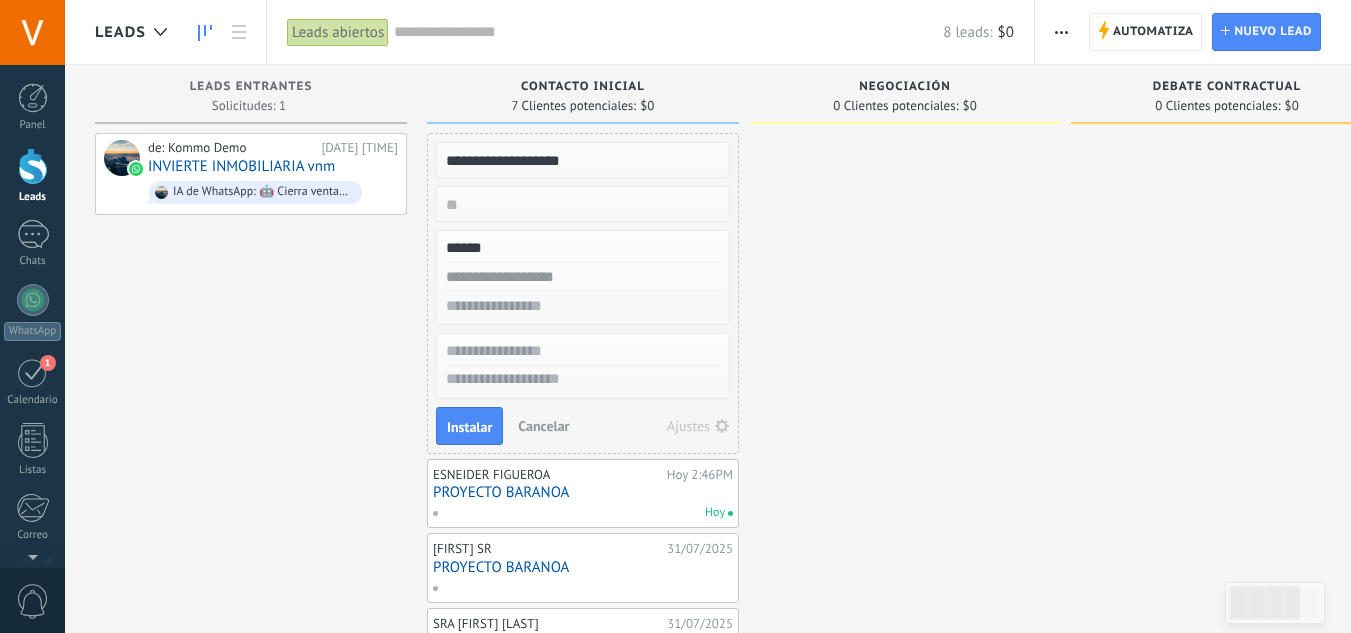 click at bounding box center (581, 277) 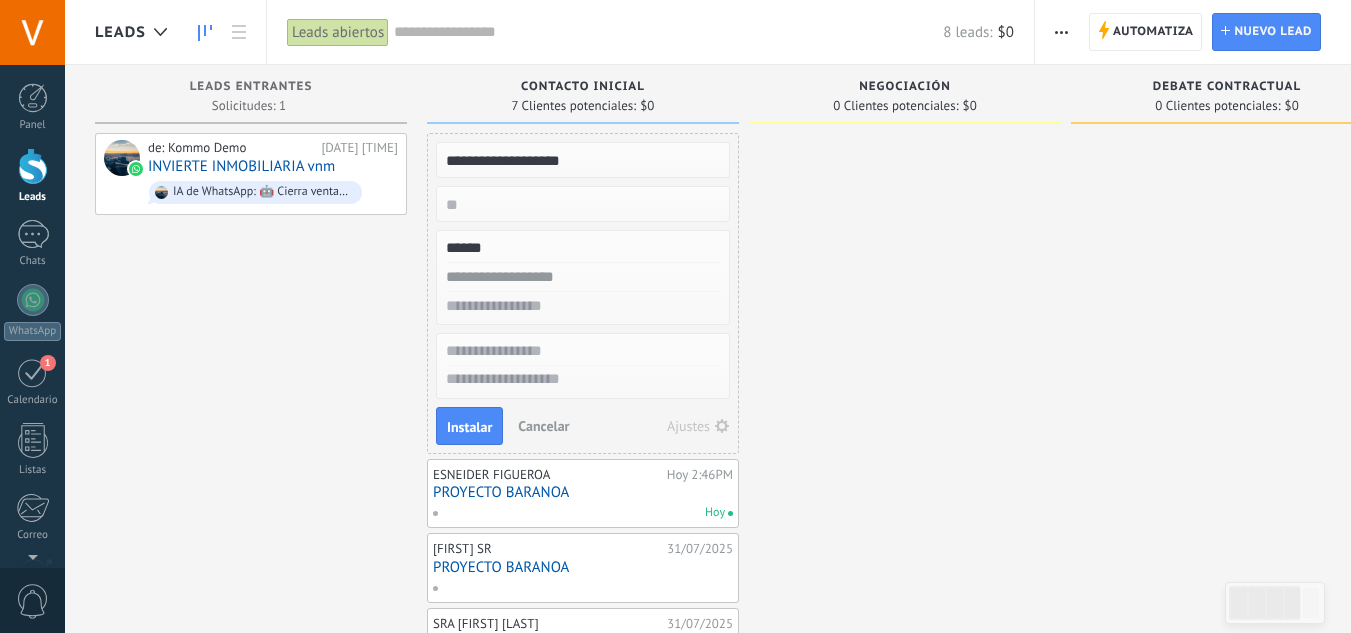 paste on "**********" 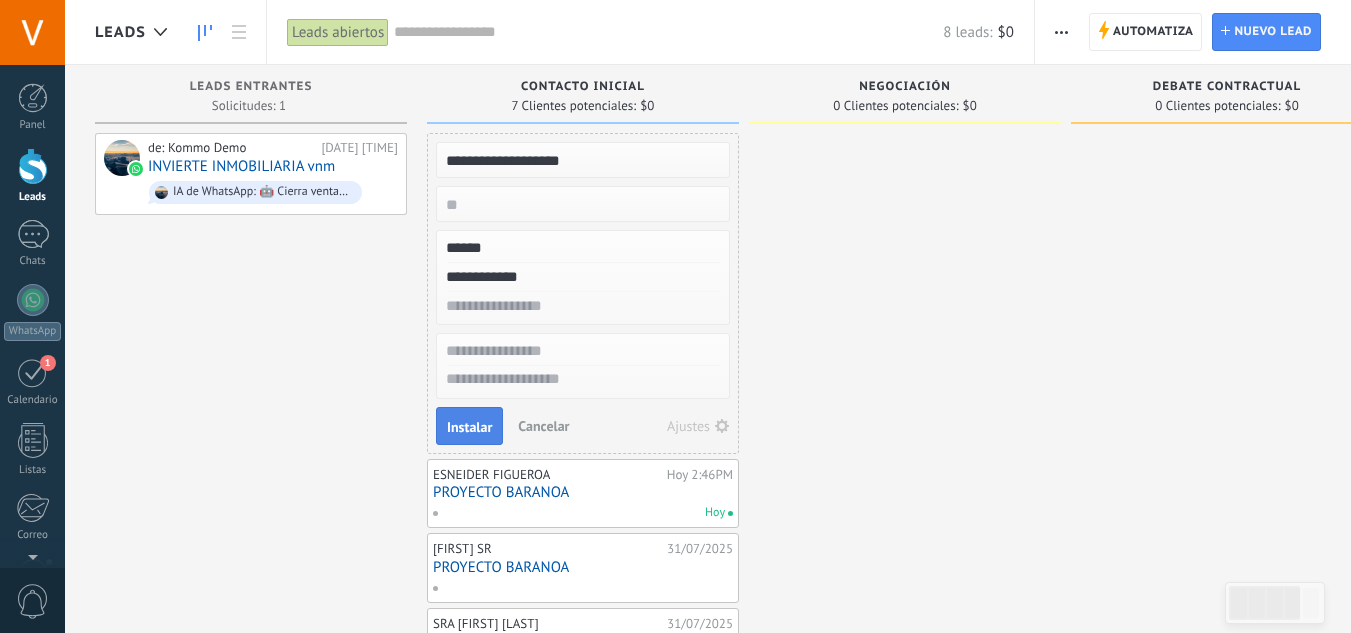 type on "**********" 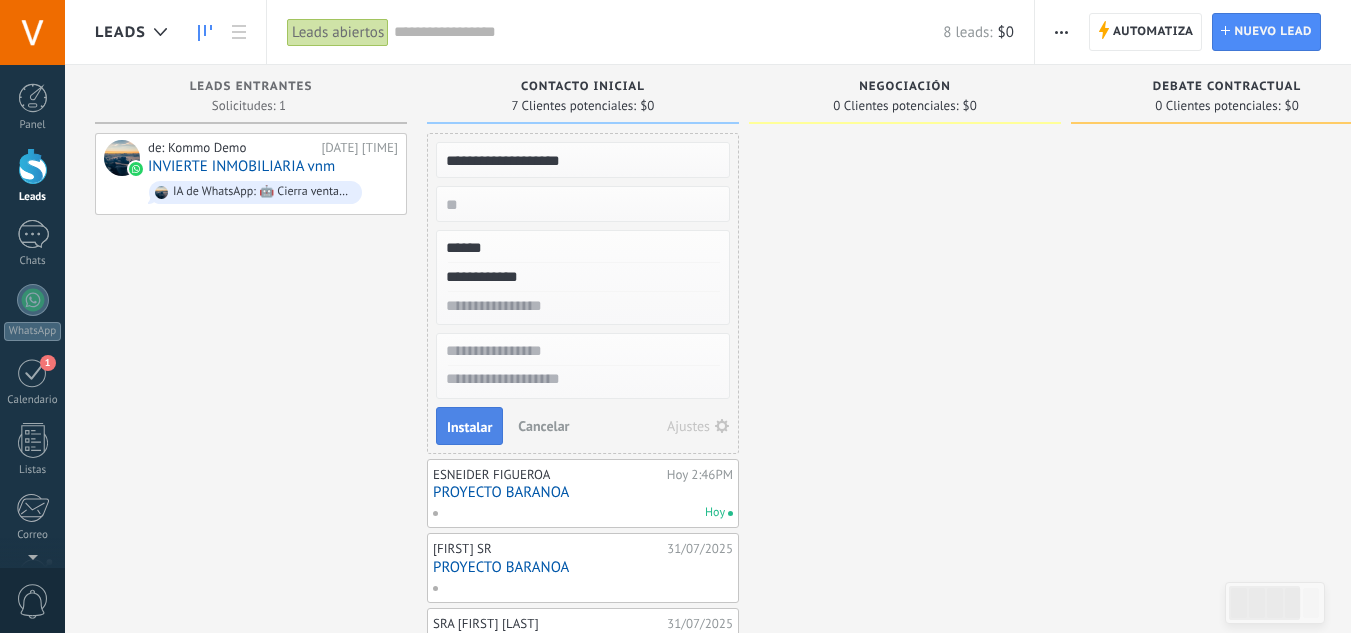click on "Instalar" at bounding box center (469, 427) 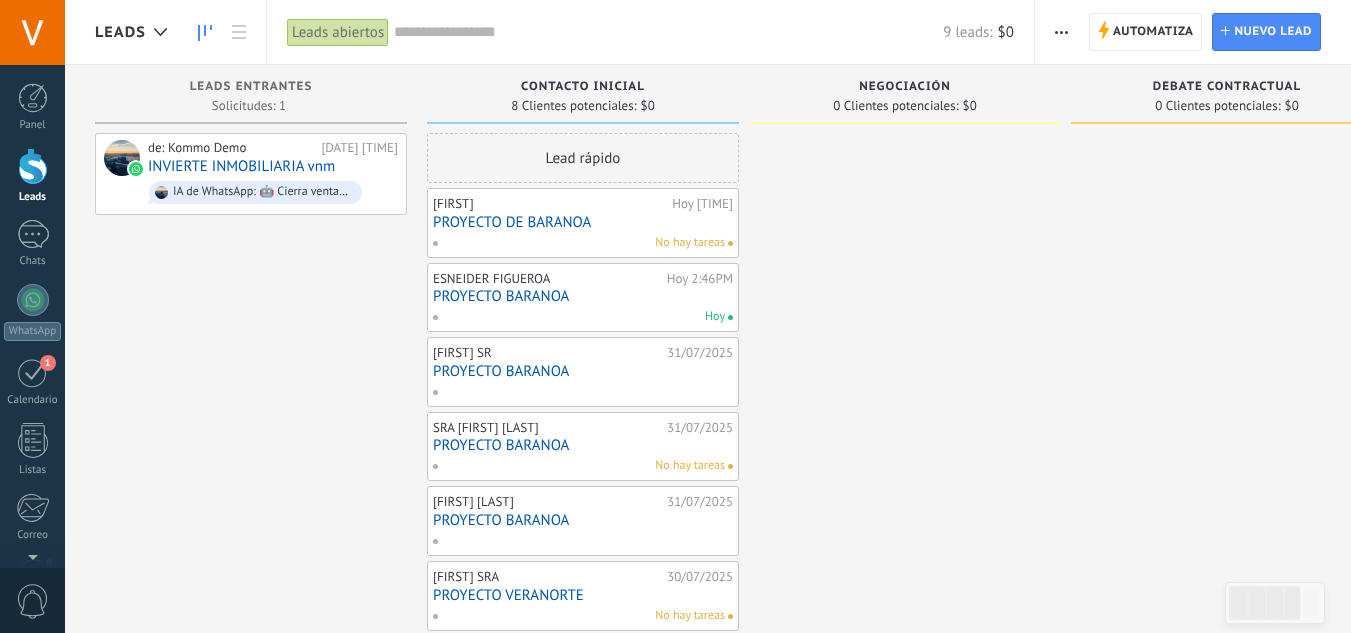click on "No hay tareas" at bounding box center [690, 243] 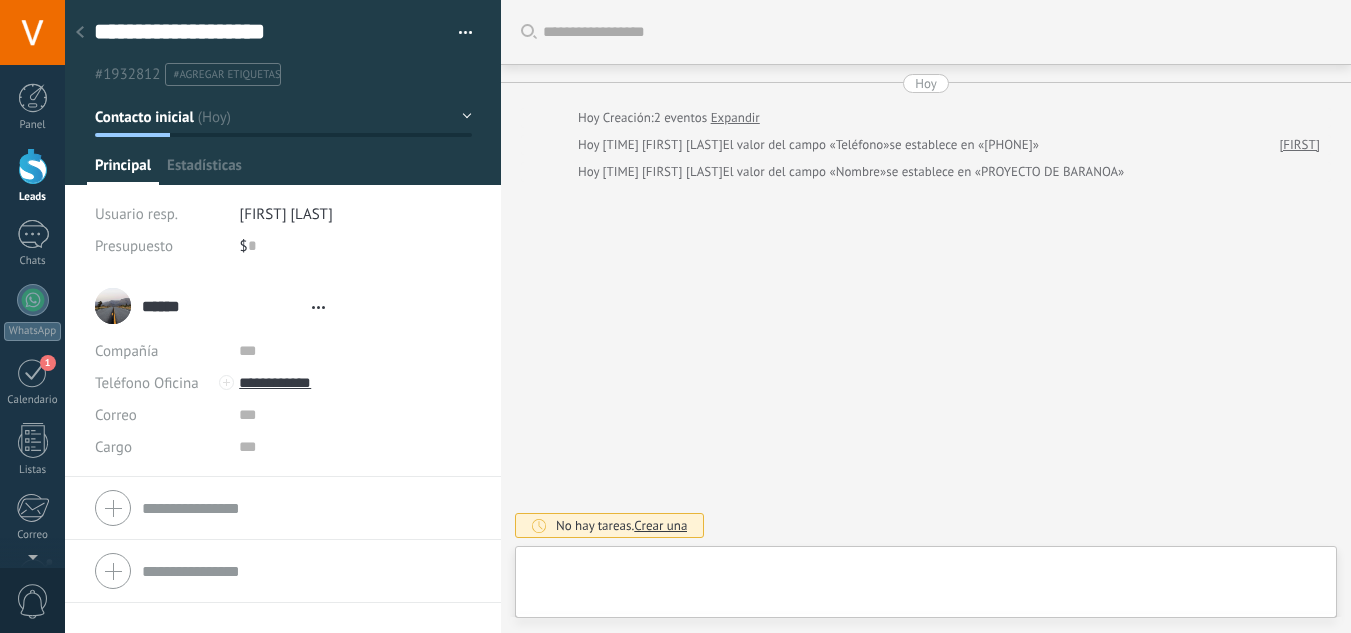 type on "**********" 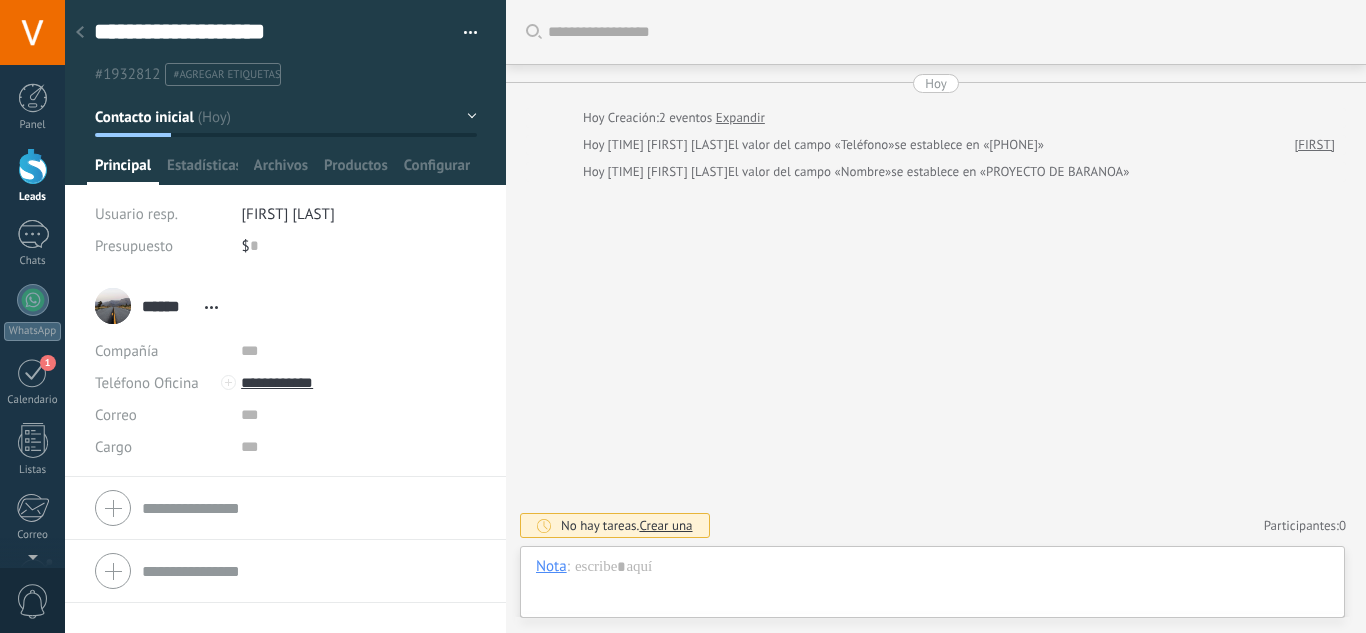 scroll, scrollTop: 30, scrollLeft: 0, axis: vertical 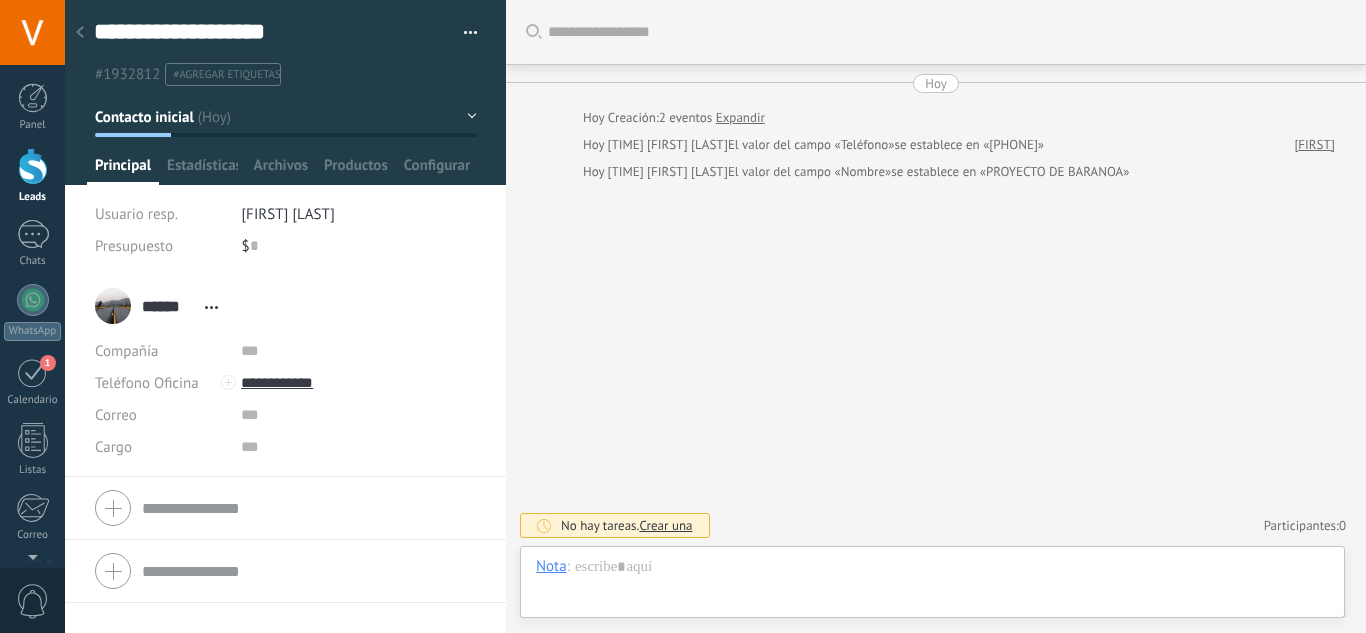 click on "Crear una" at bounding box center [665, 525] 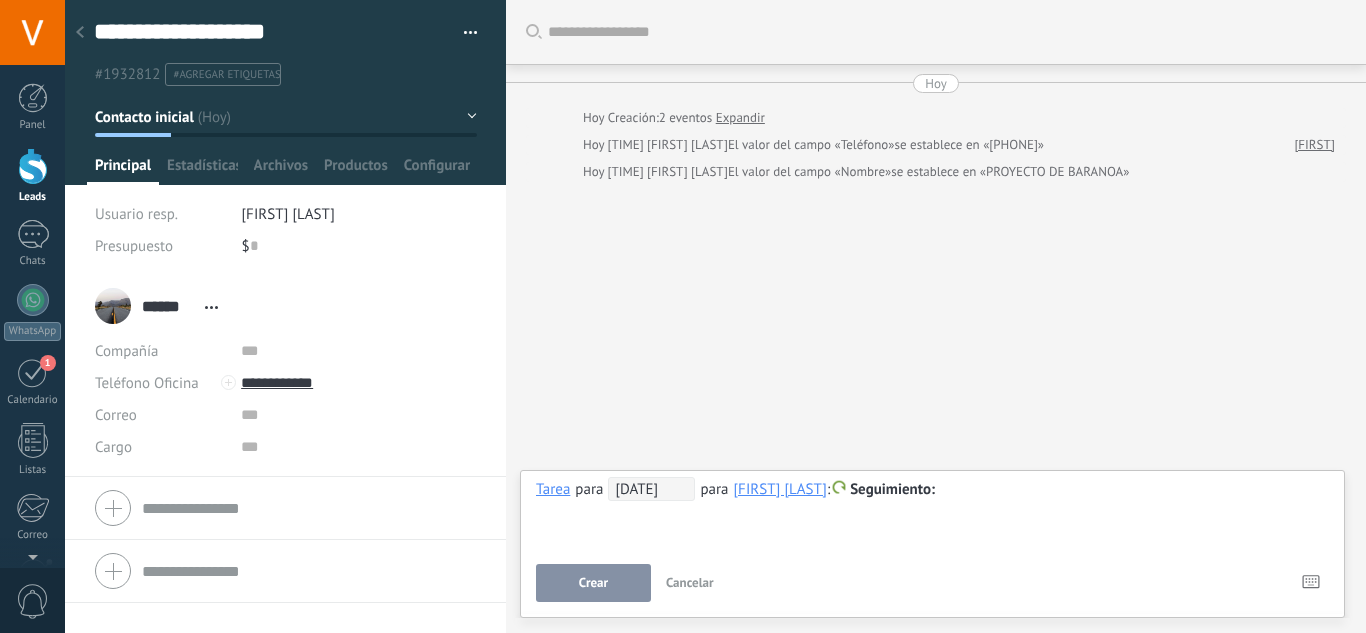 click on "[DATE]" at bounding box center [651, 489] 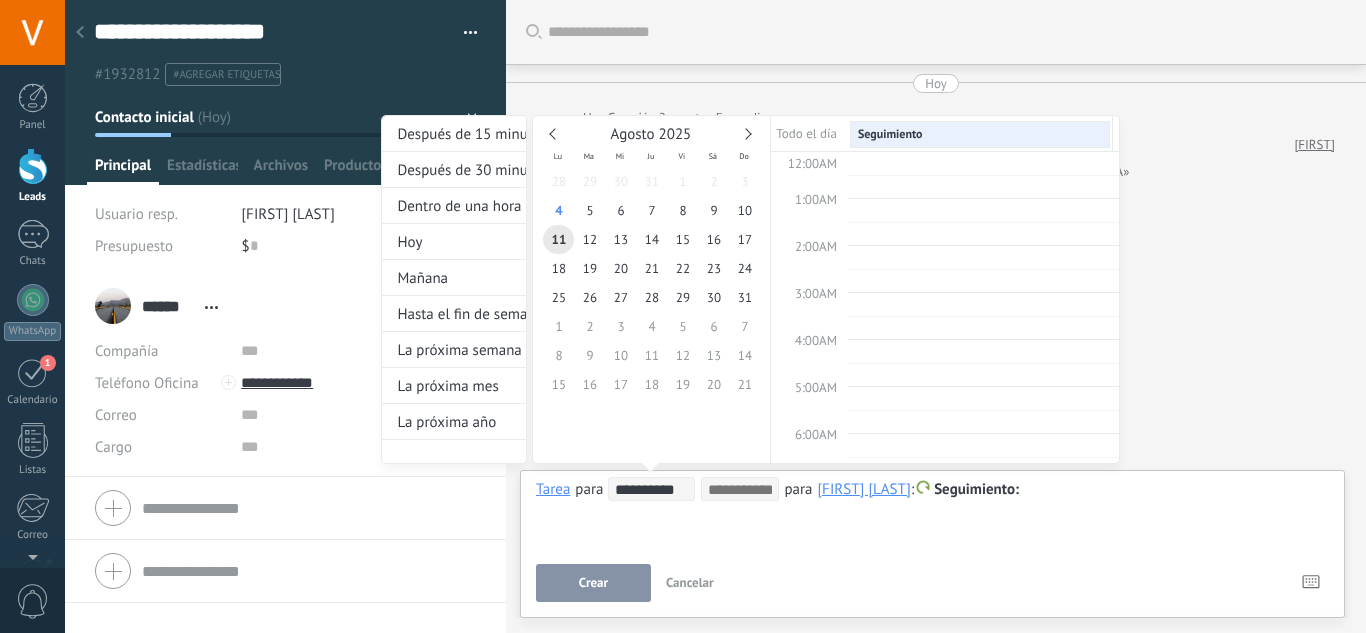 scroll, scrollTop: 377, scrollLeft: 0, axis: vertical 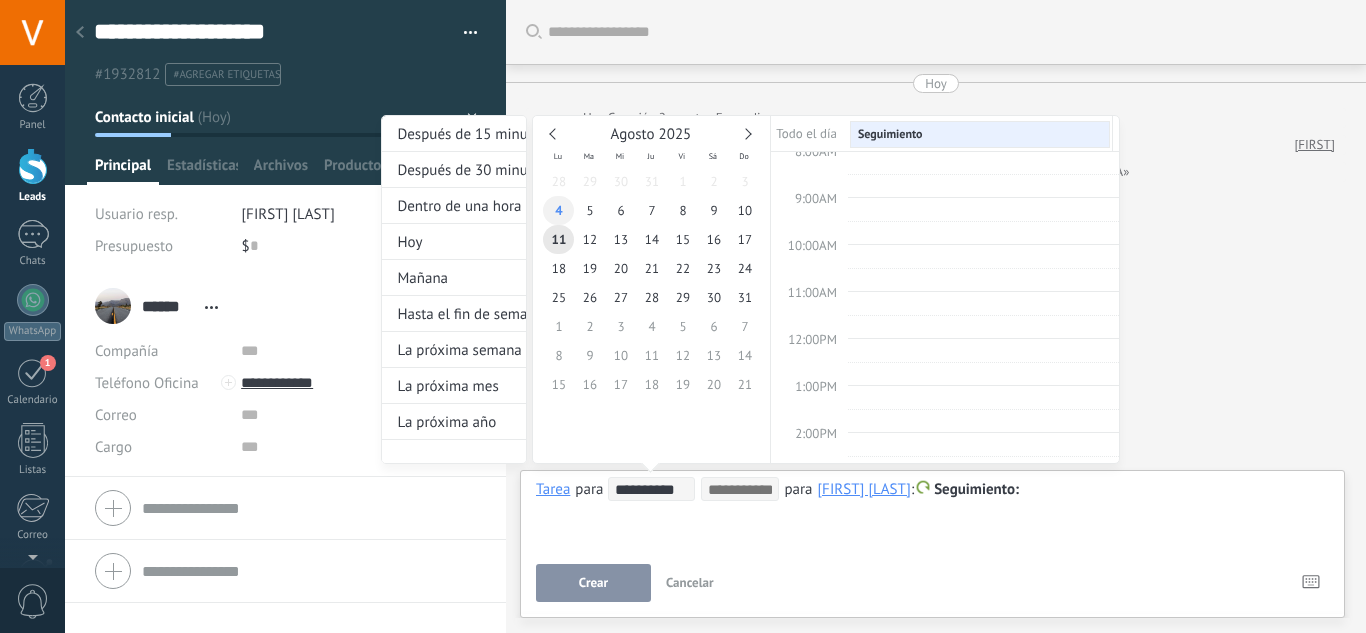 type on "**********" 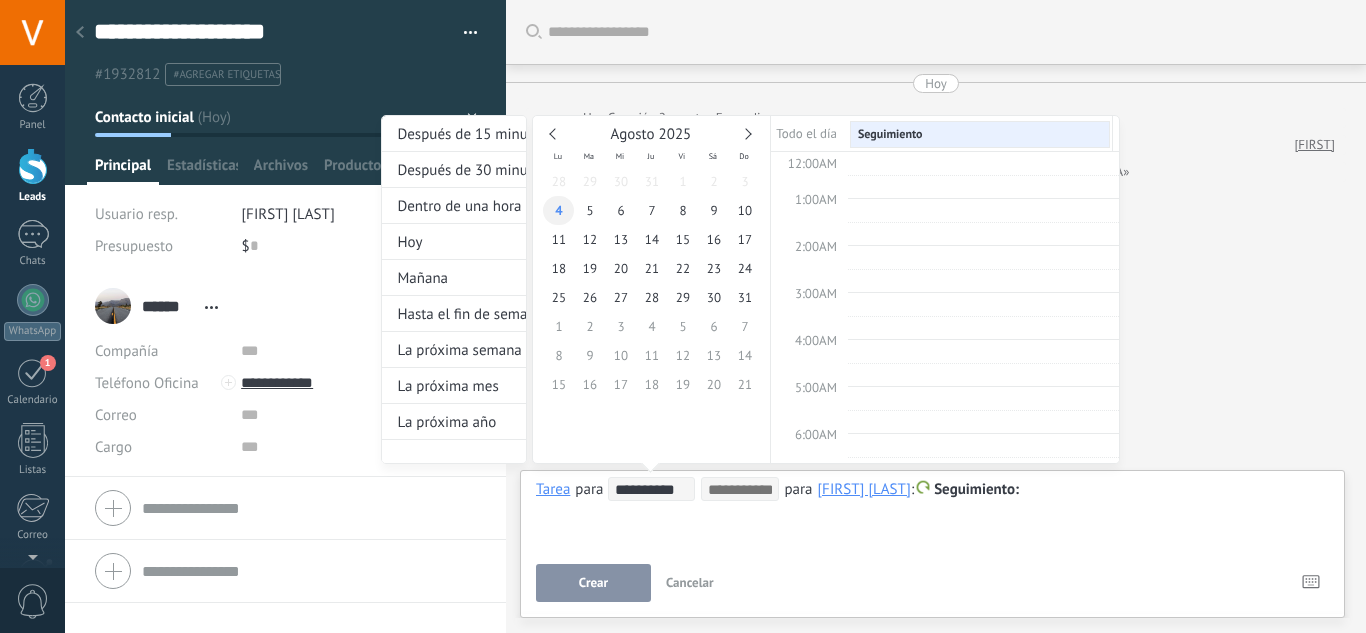 scroll, scrollTop: 377, scrollLeft: 0, axis: vertical 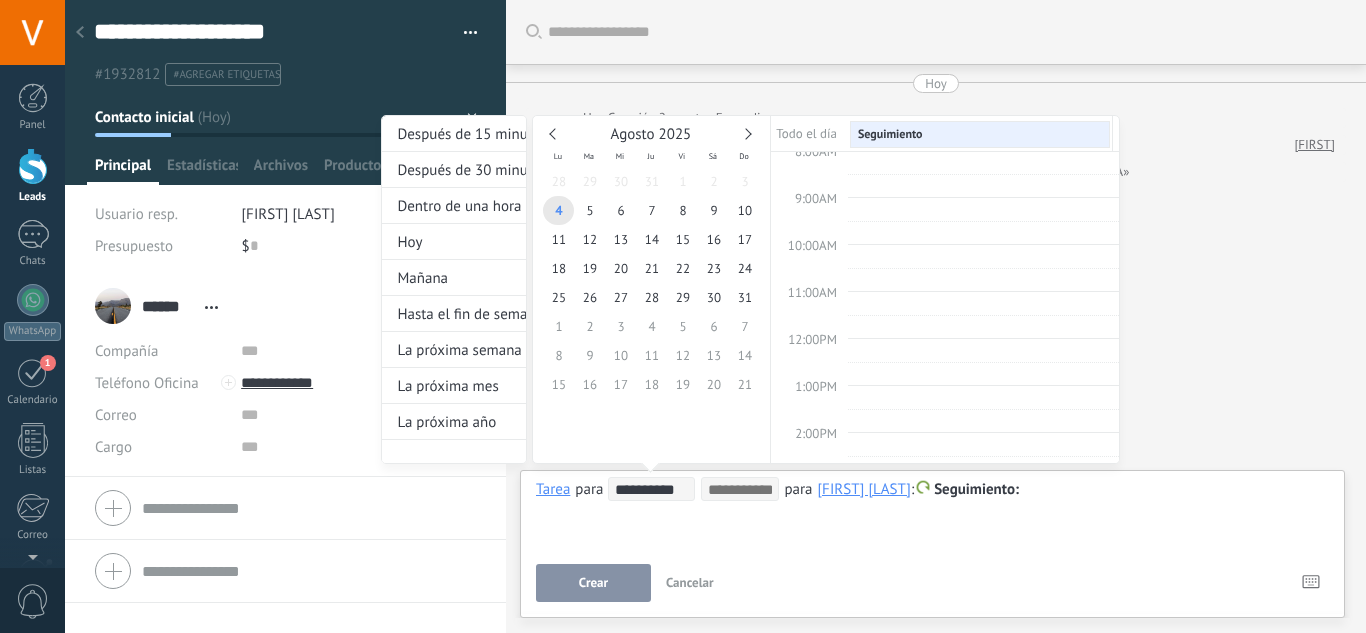 click at bounding box center [740, 490] 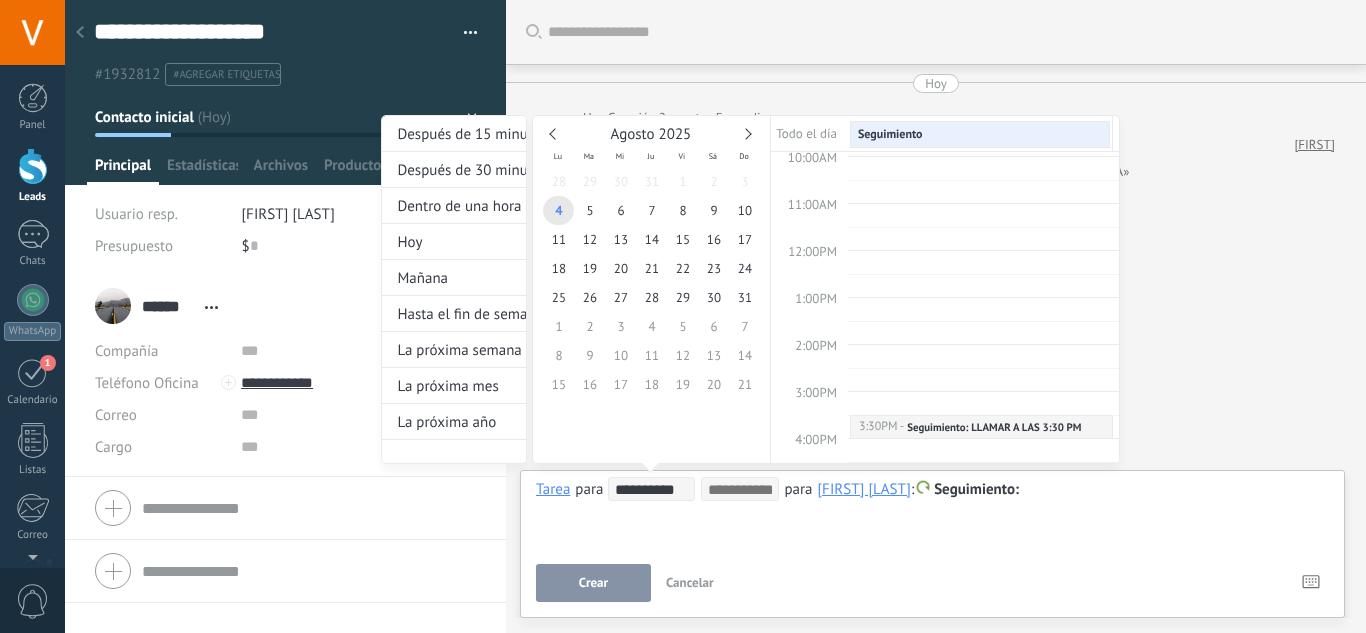scroll, scrollTop: 476, scrollLeft: 0, axis: vertical 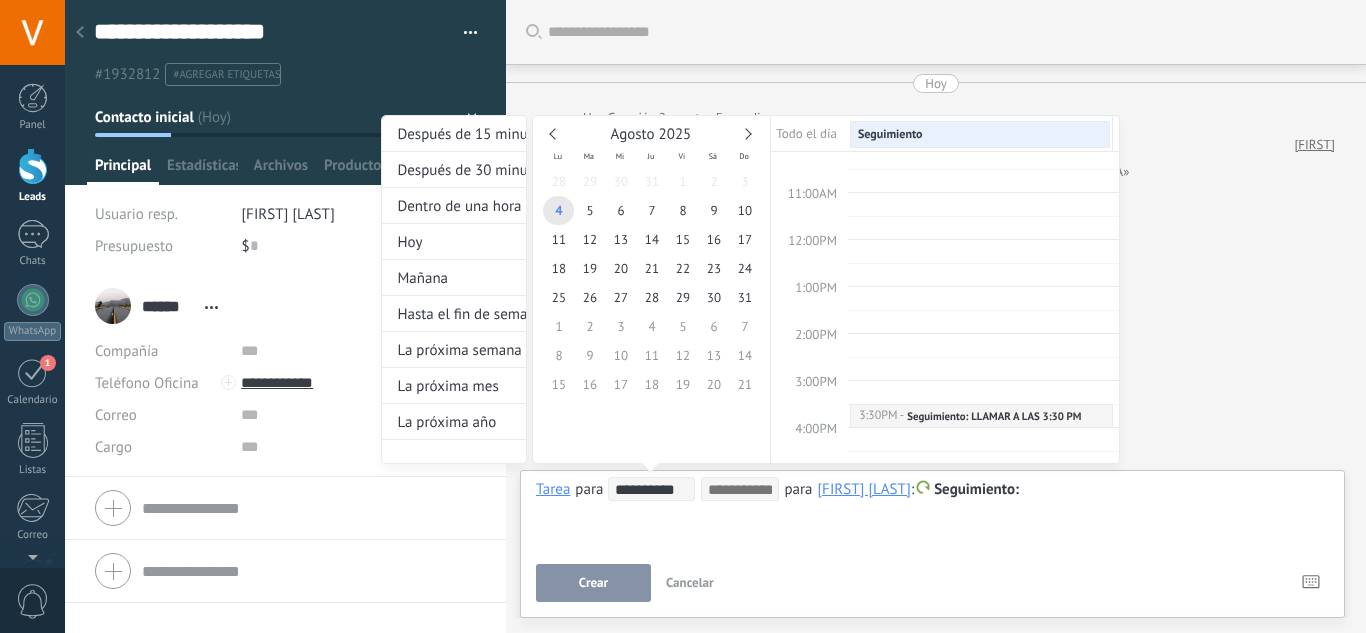 click on "4:00PM" at bounding box center [816, 428] 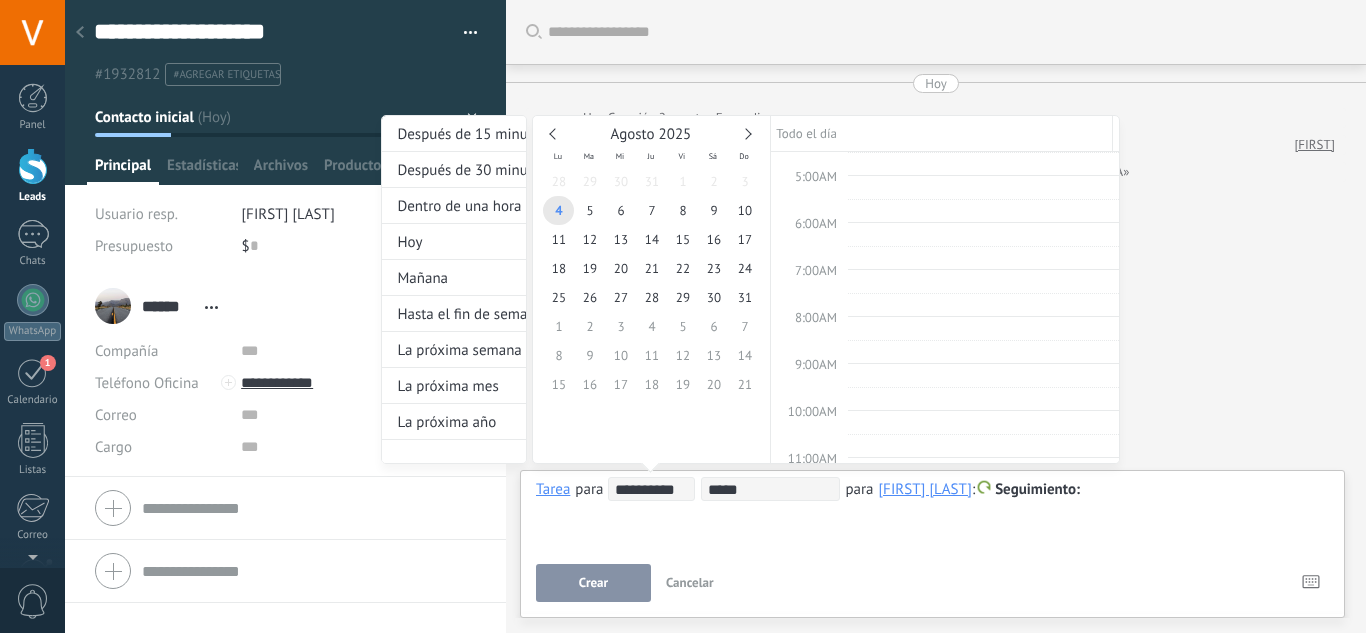 scroll, scrollTop: 775, scrollLeft: 0, axis: vertical 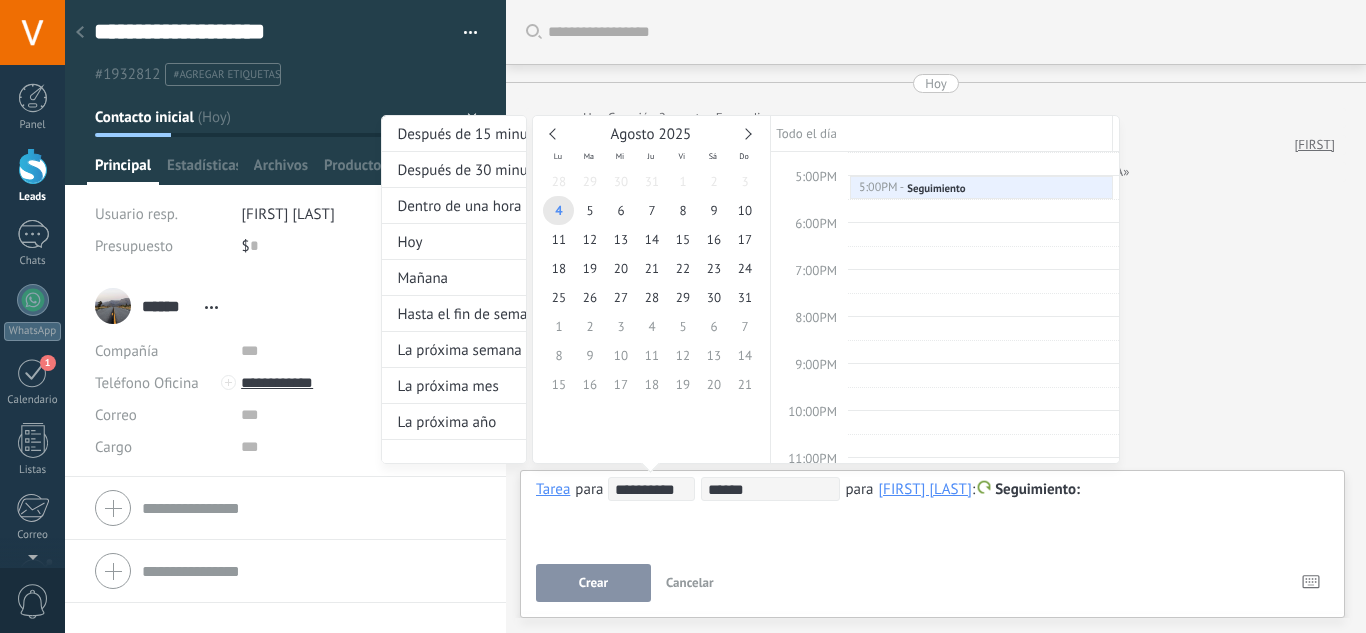 type on "******" 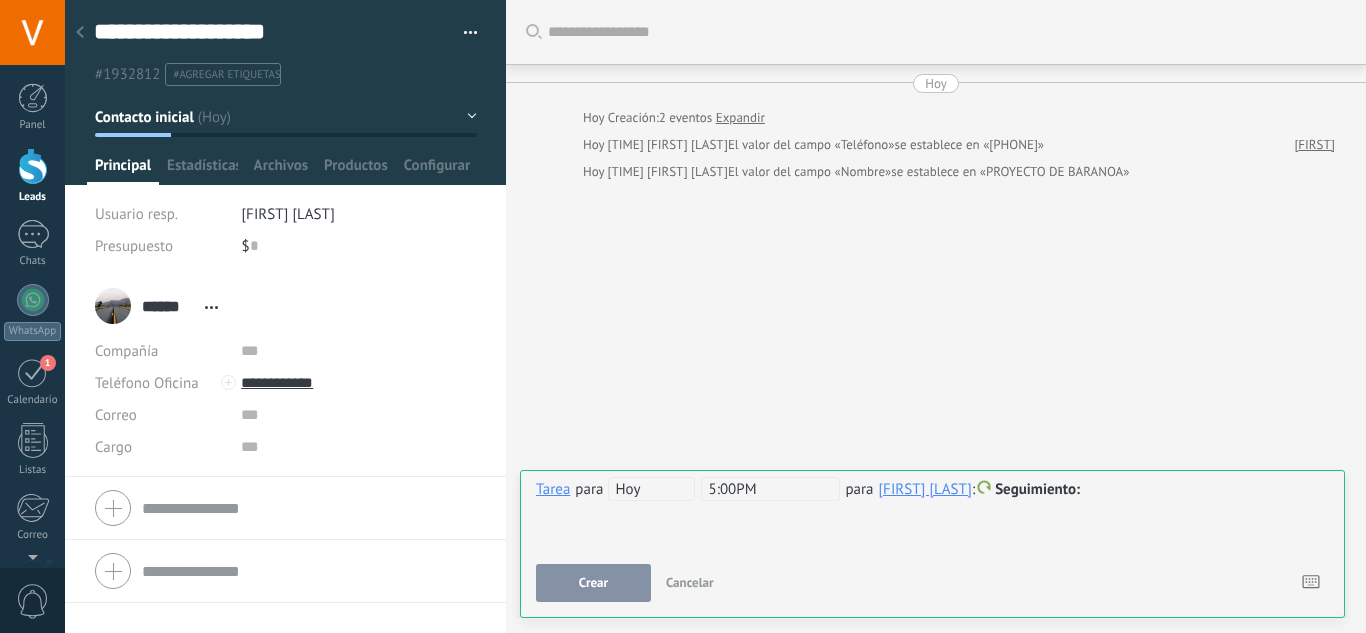 click on "**********" at bounding box center [932, 513] 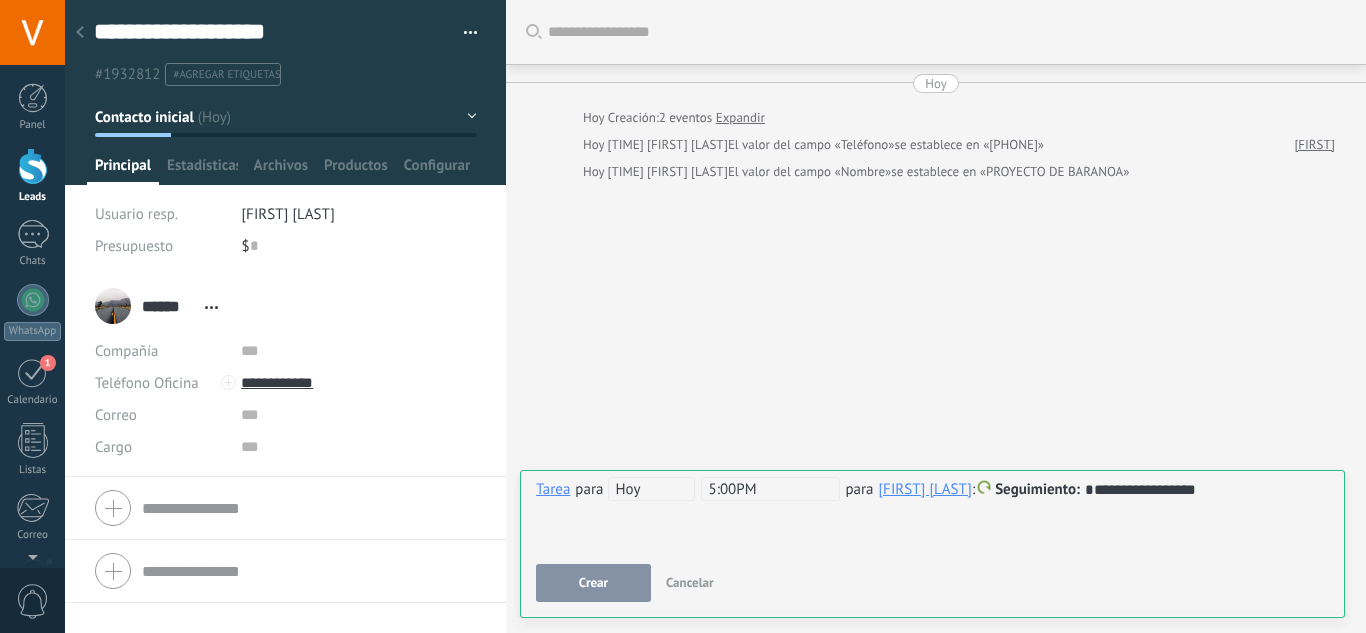 click on "Crear" at bounding box center (593, 583) 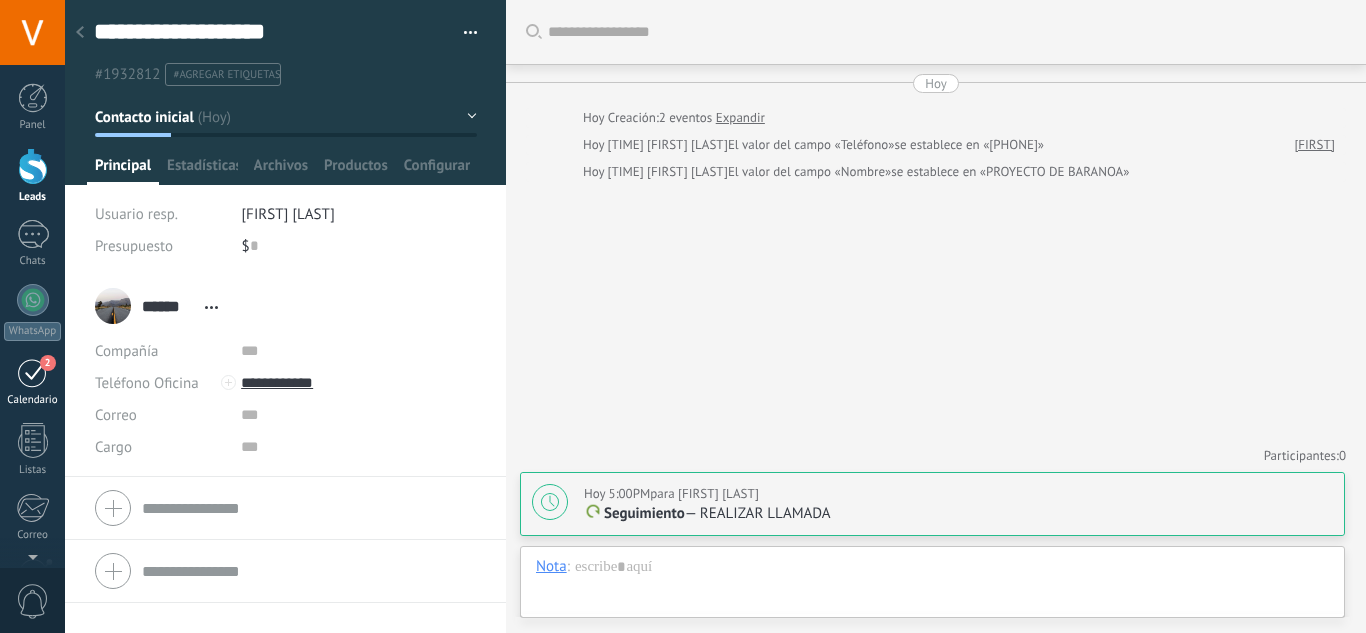 click on "Calendario" at bounding box center (33, 400) 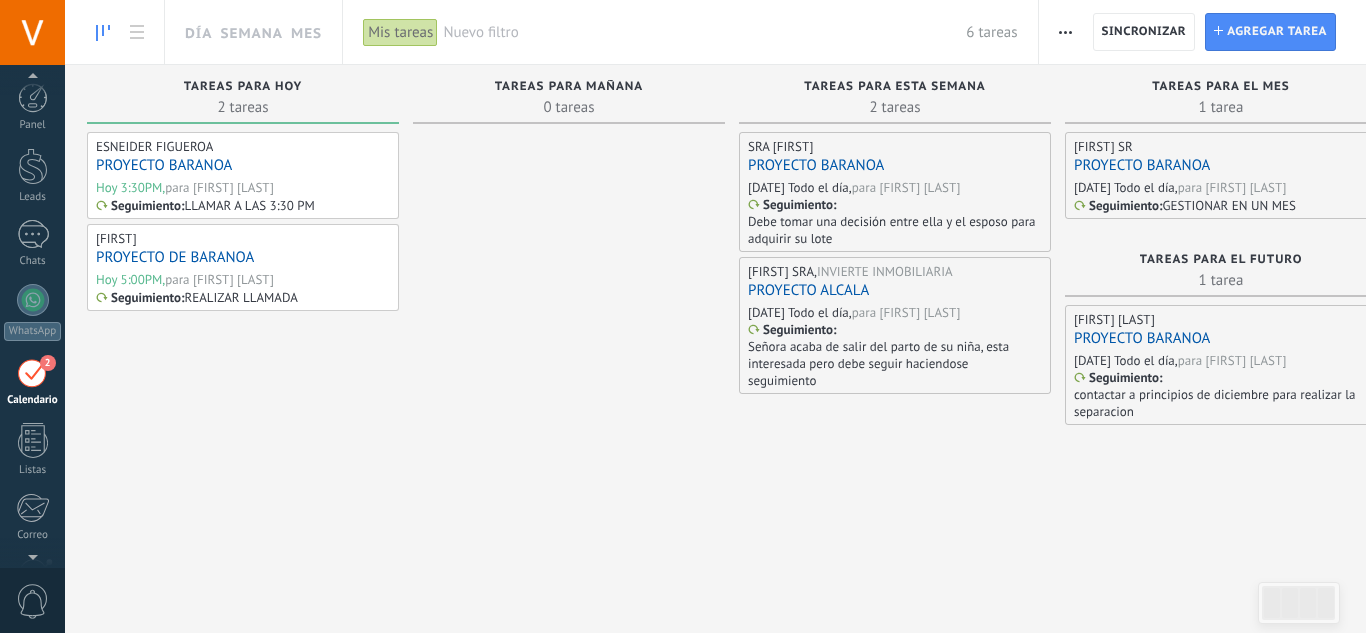 scroll, scrollTop: 58, scrollLeft: 0, axis: vertical 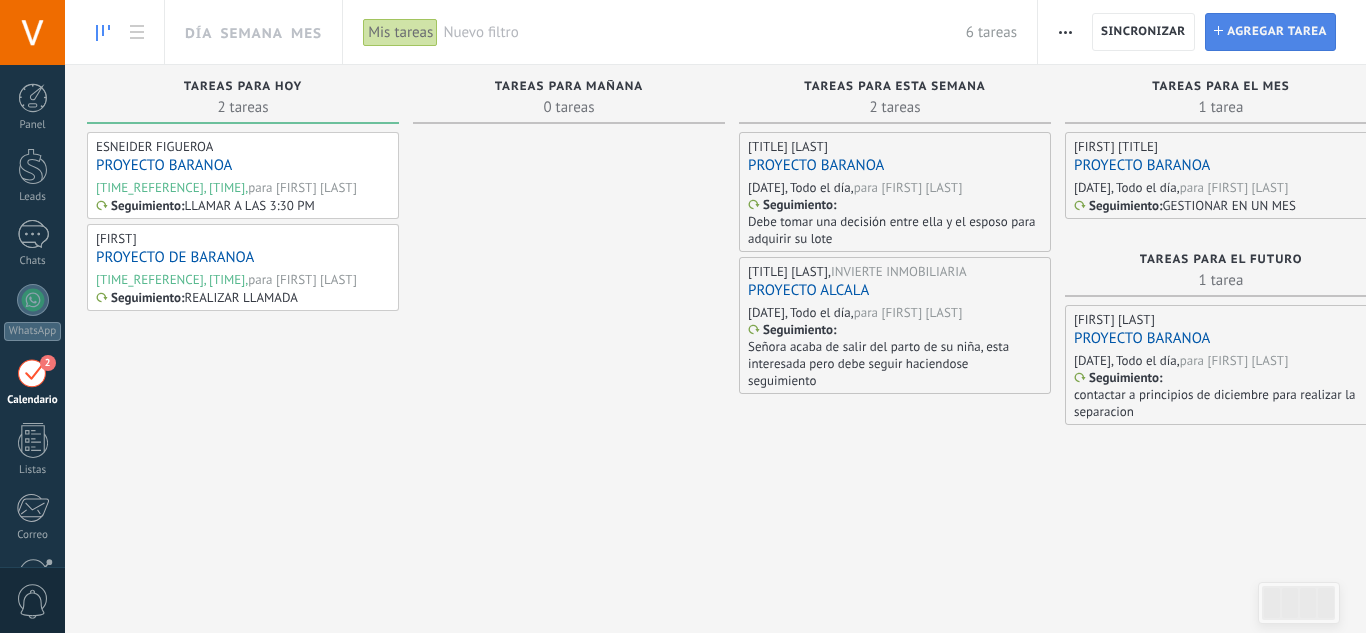 click on "Agregar tarea" at bounding box center [1277, 32] 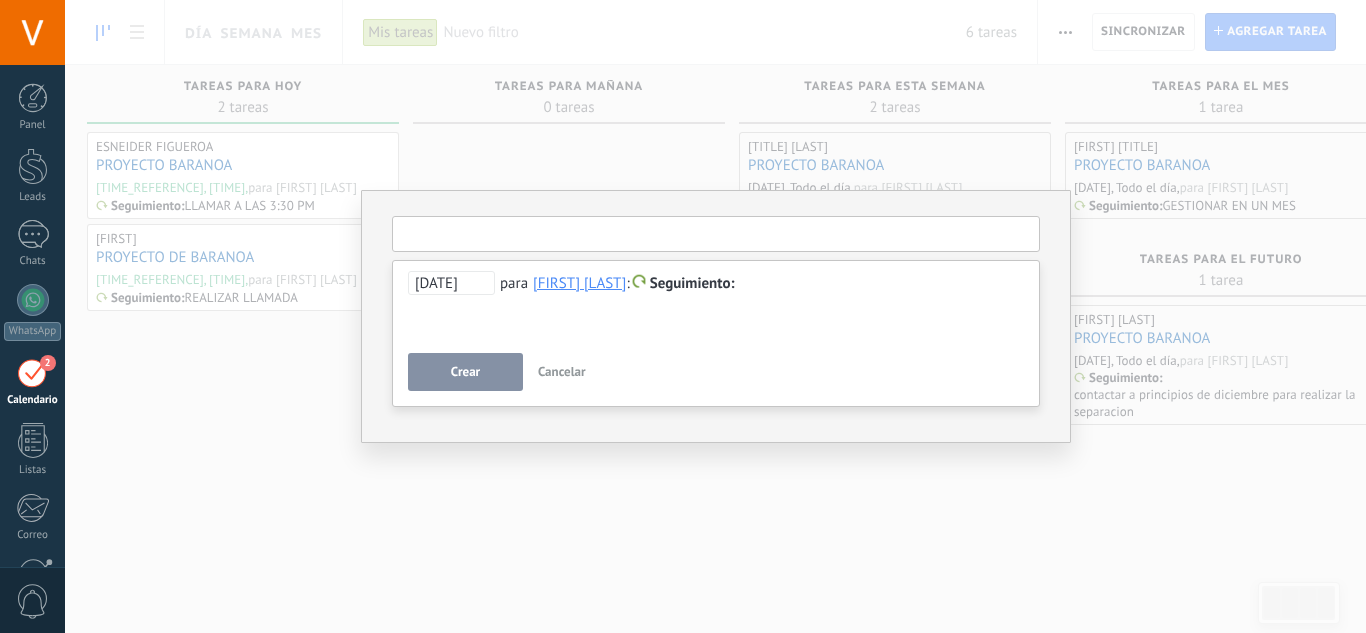 click at bounding box center [716, 234] 